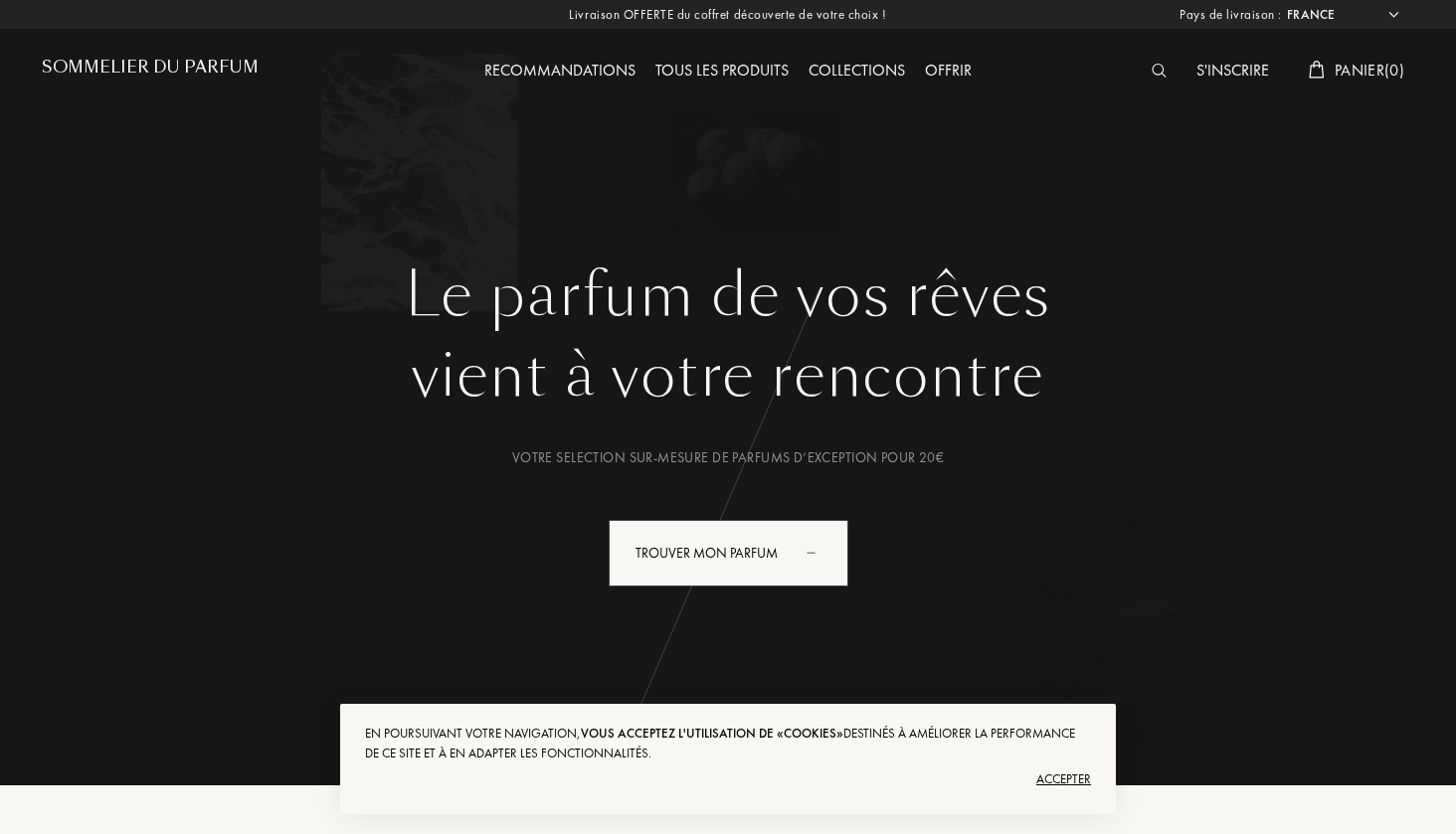 select on "FR" 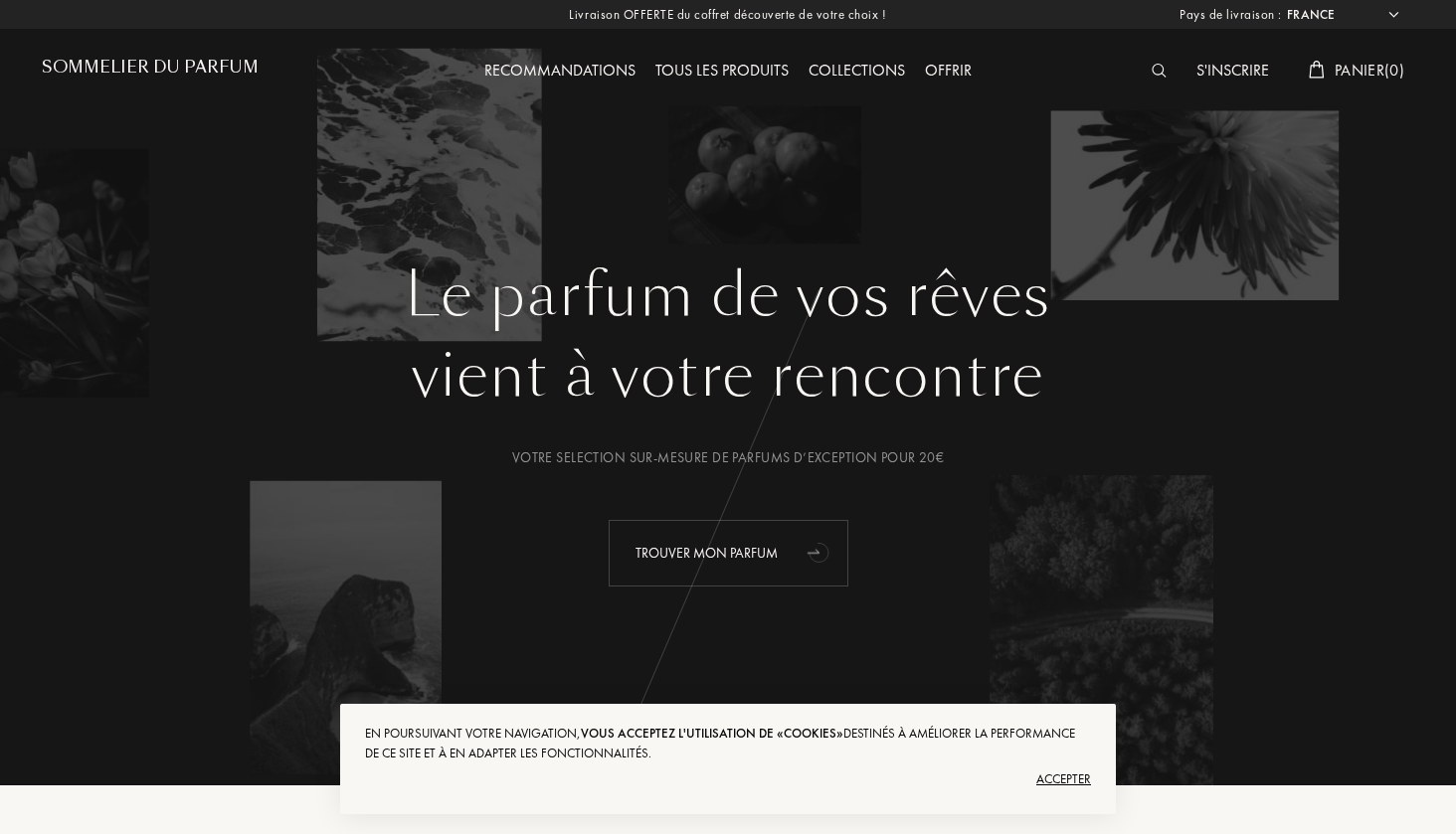 click 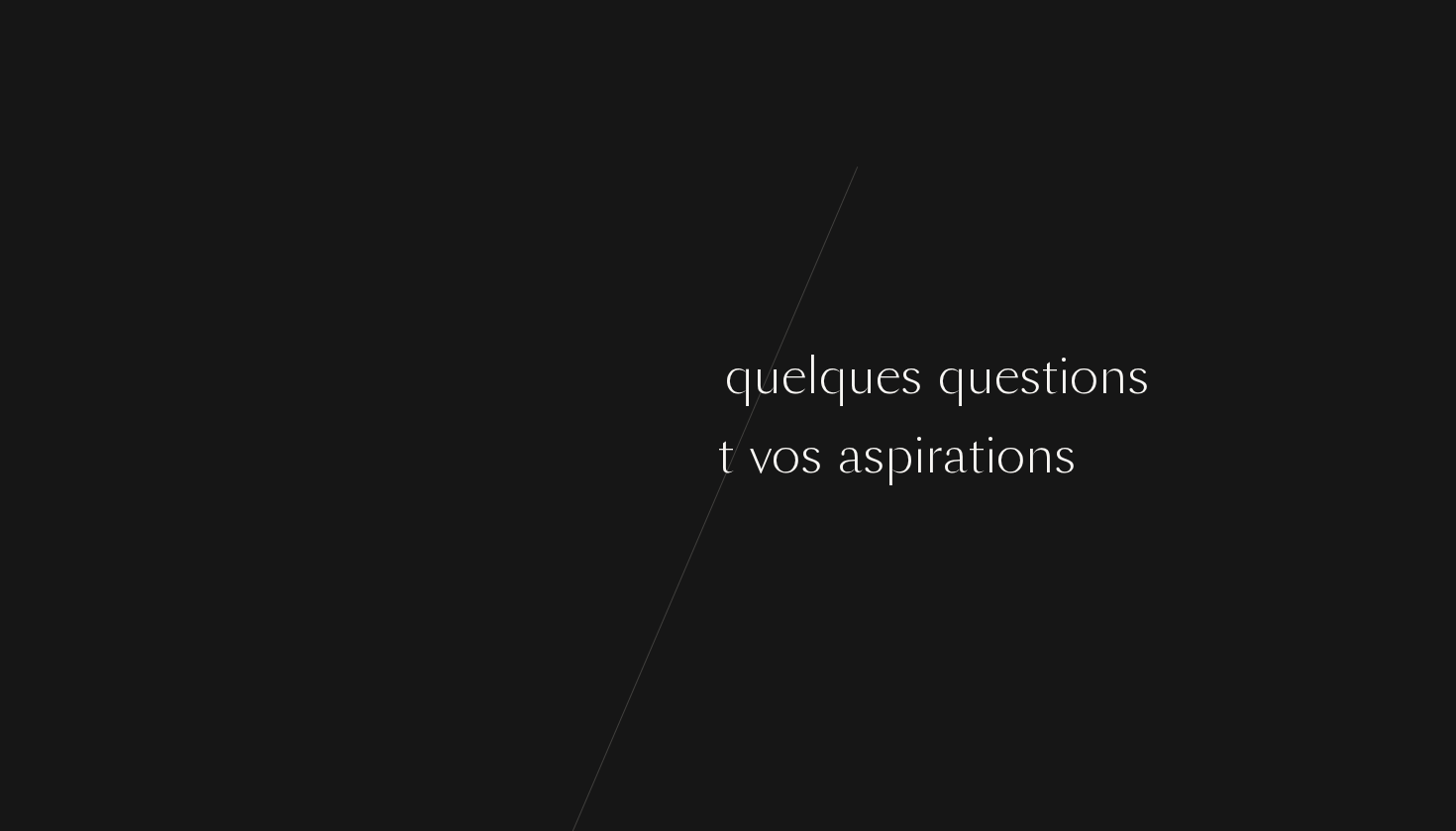 scroll, scrollTop: 0, scrollLeft: 0, axis: both 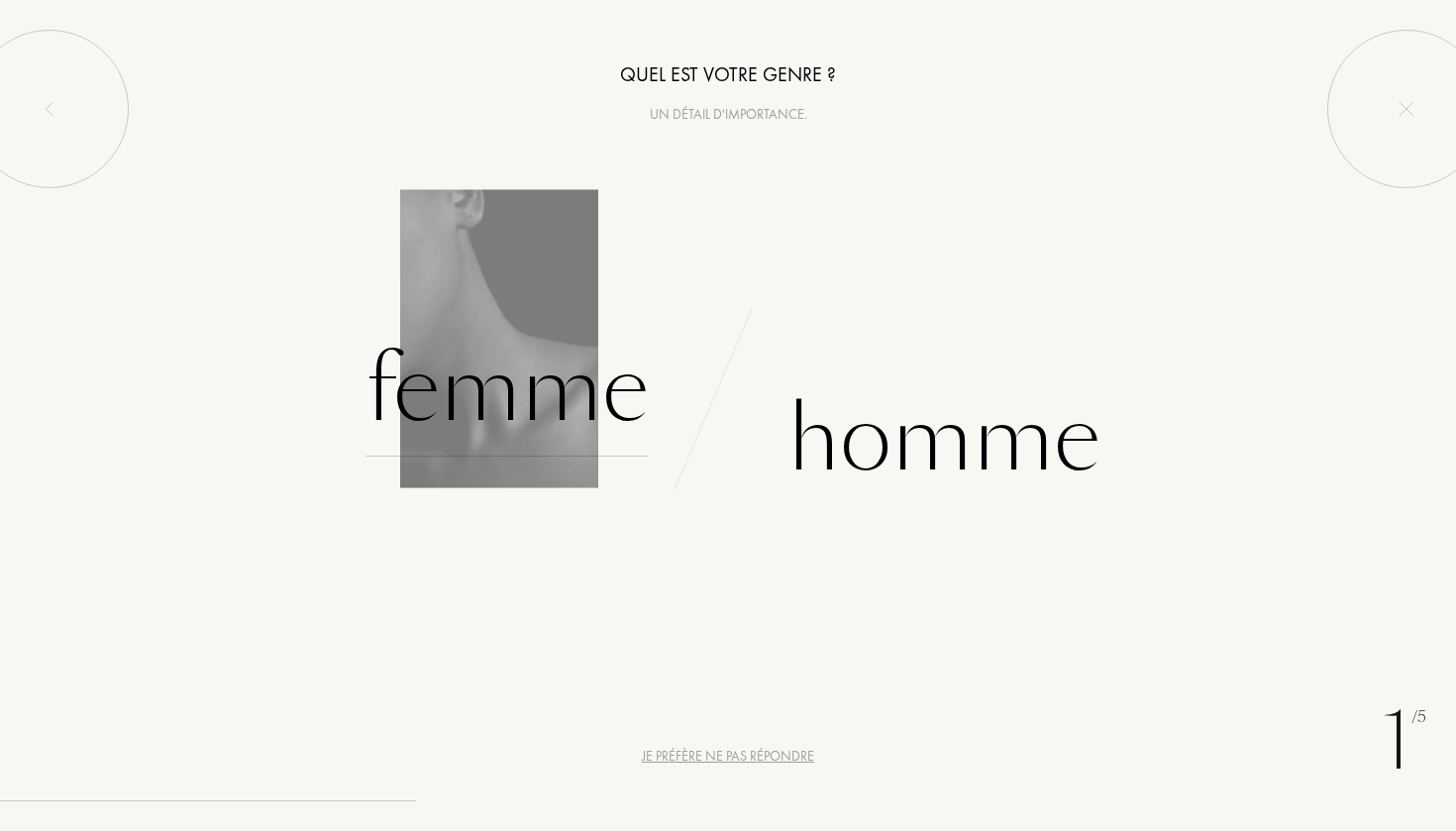 click on "Femme" at bounding box center [507, 389] 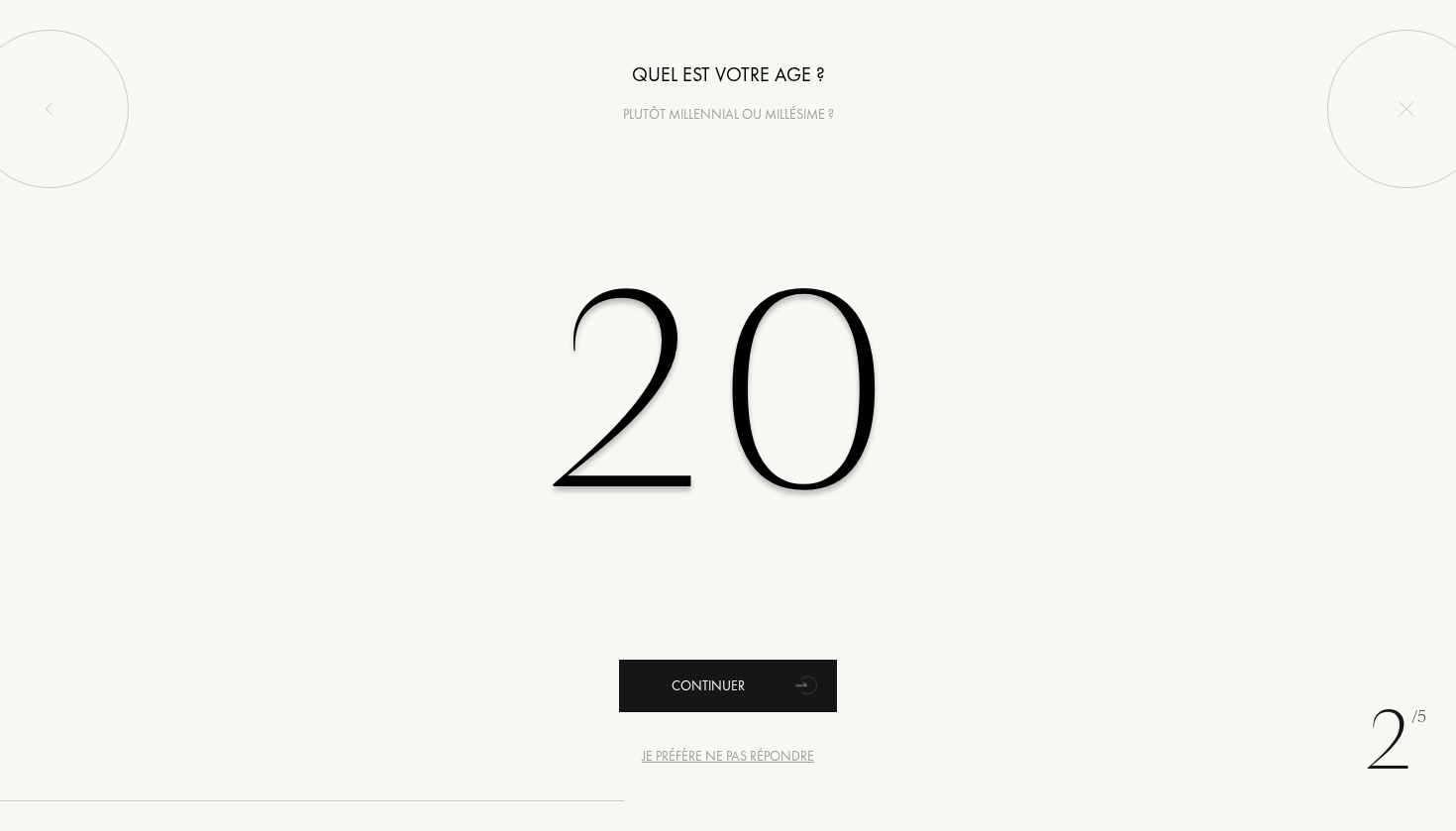 type on "20" 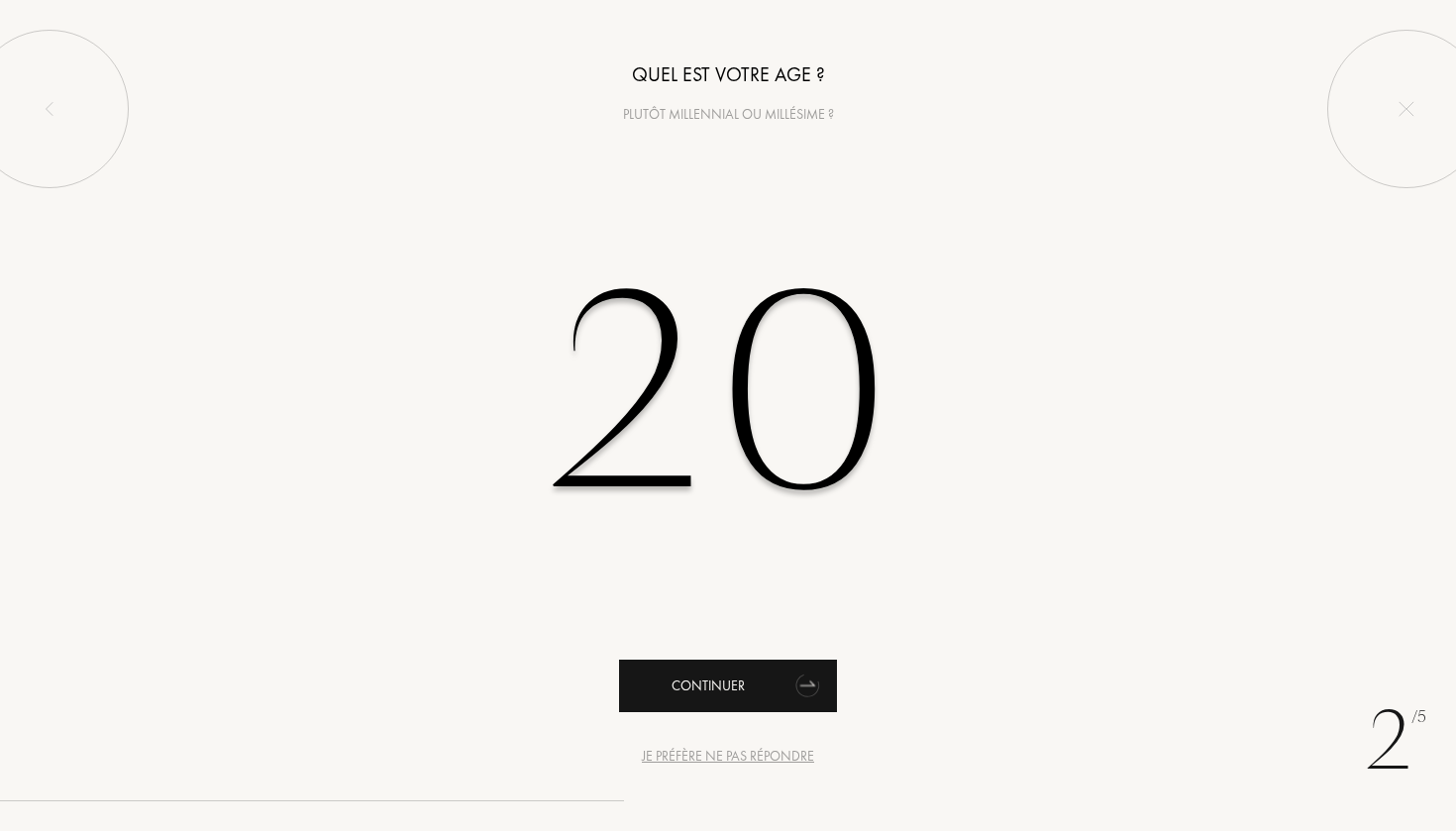 click 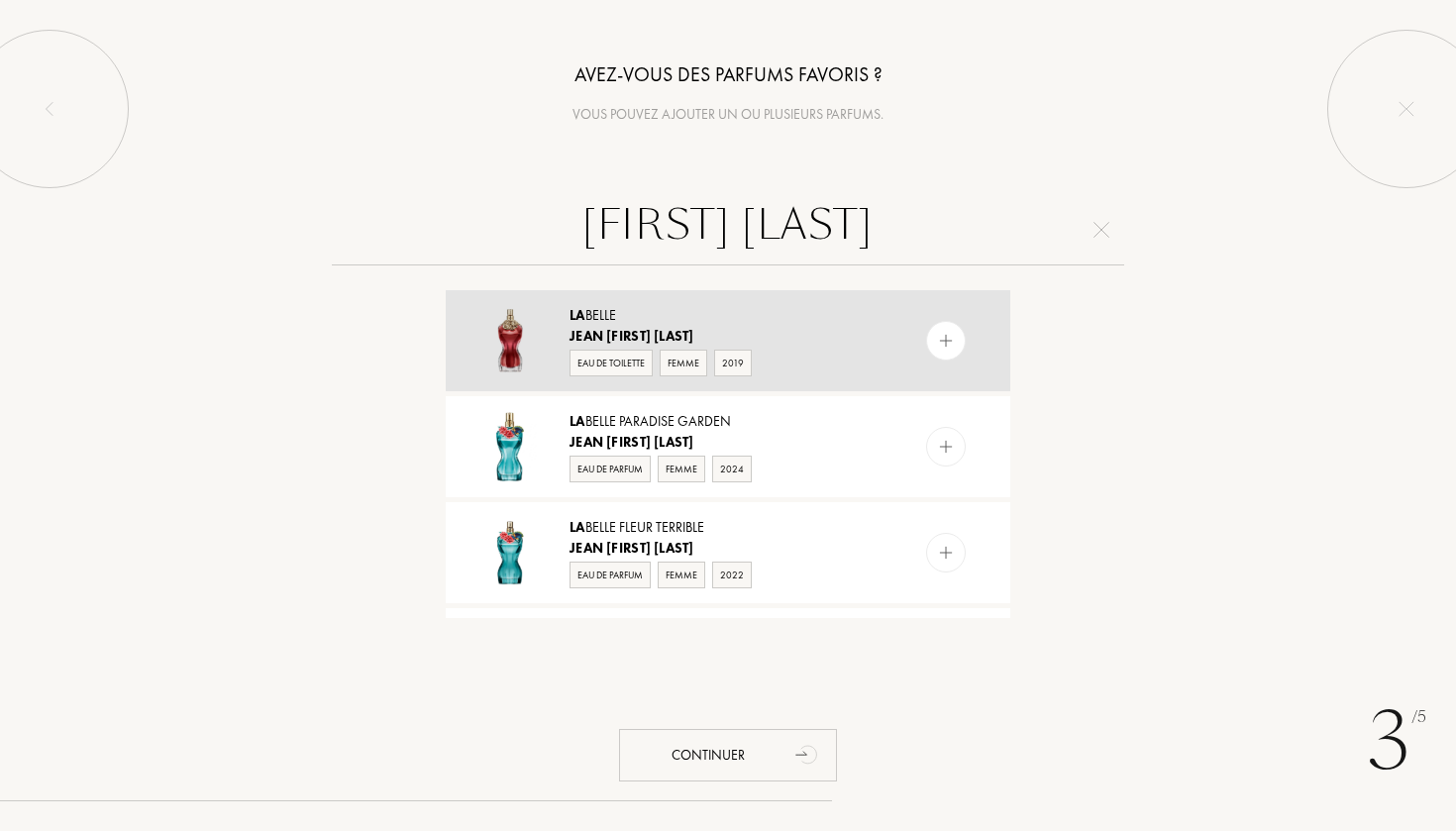 type on "jean paul gaultier la" 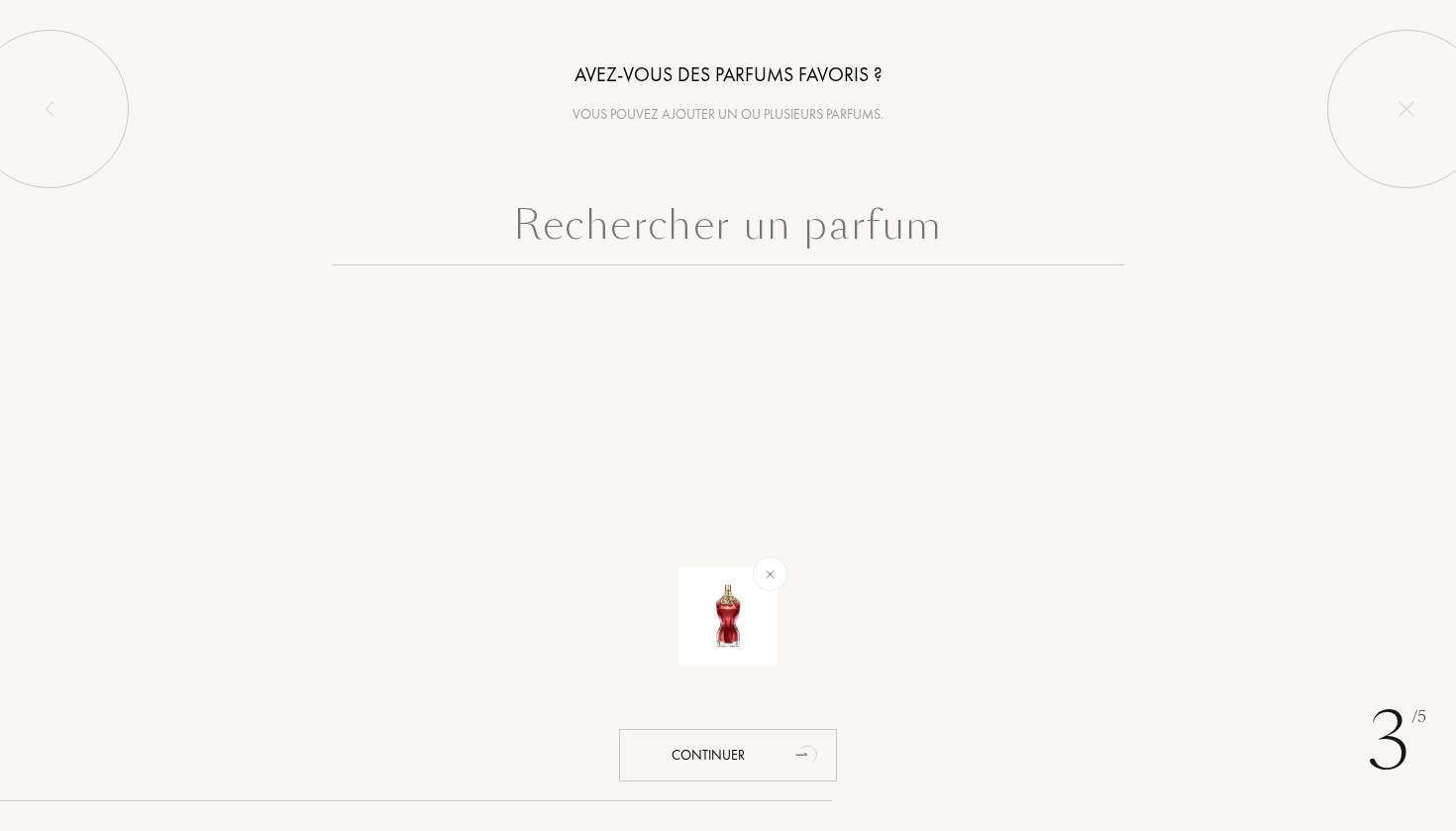 click at bounding box center [728, 230] 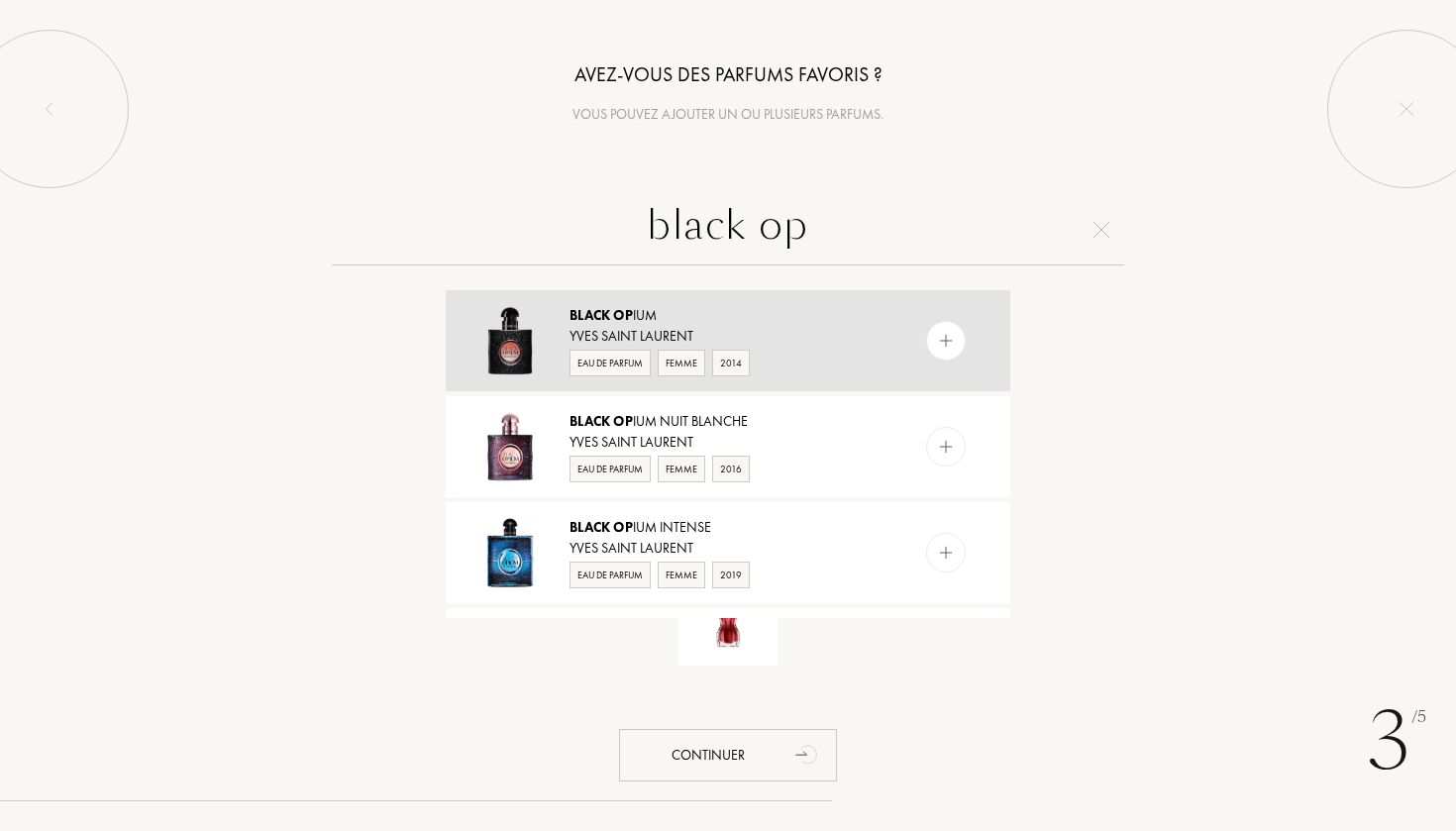 type on "black op" 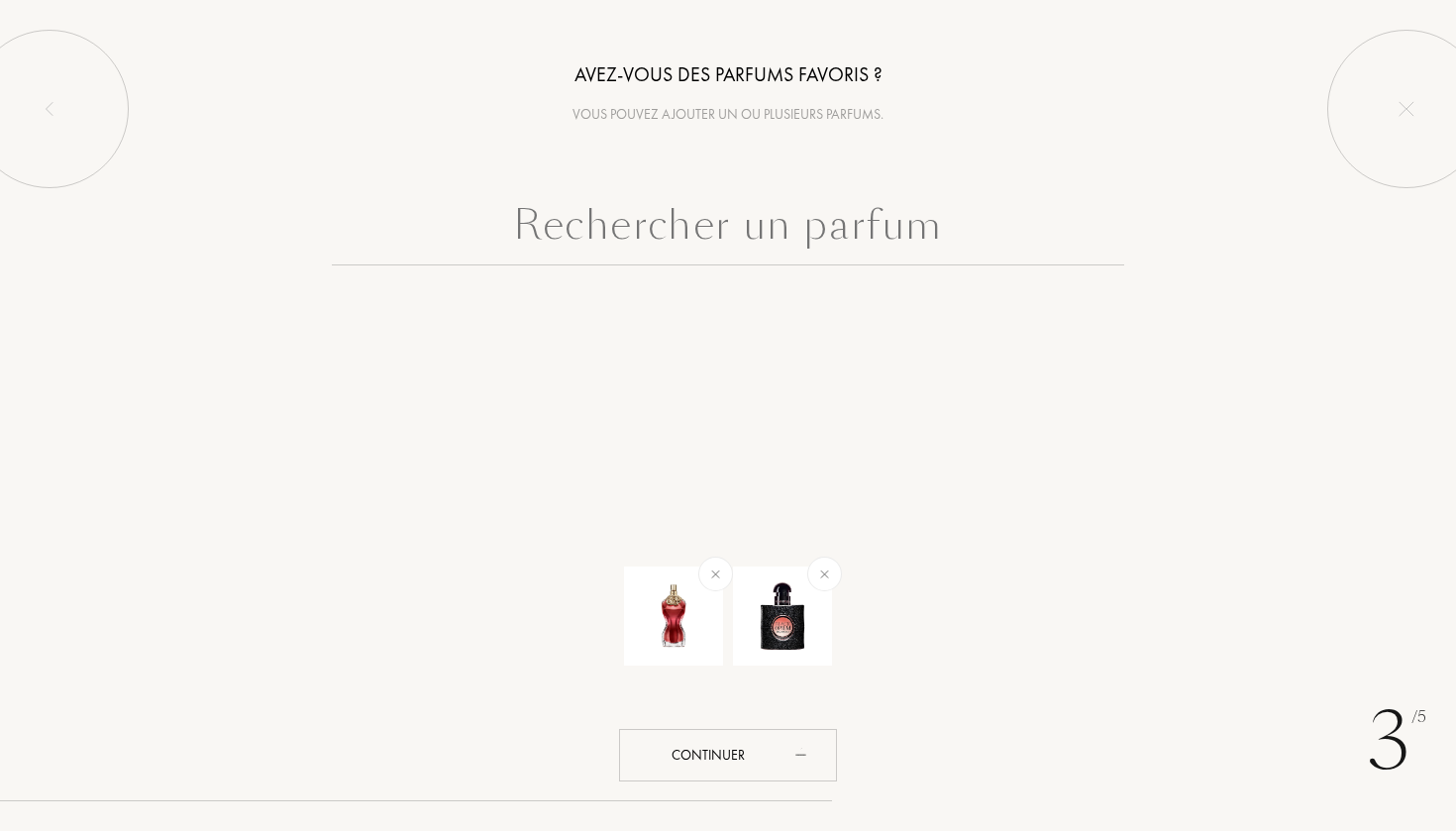 click at bounding box center (728, 230) 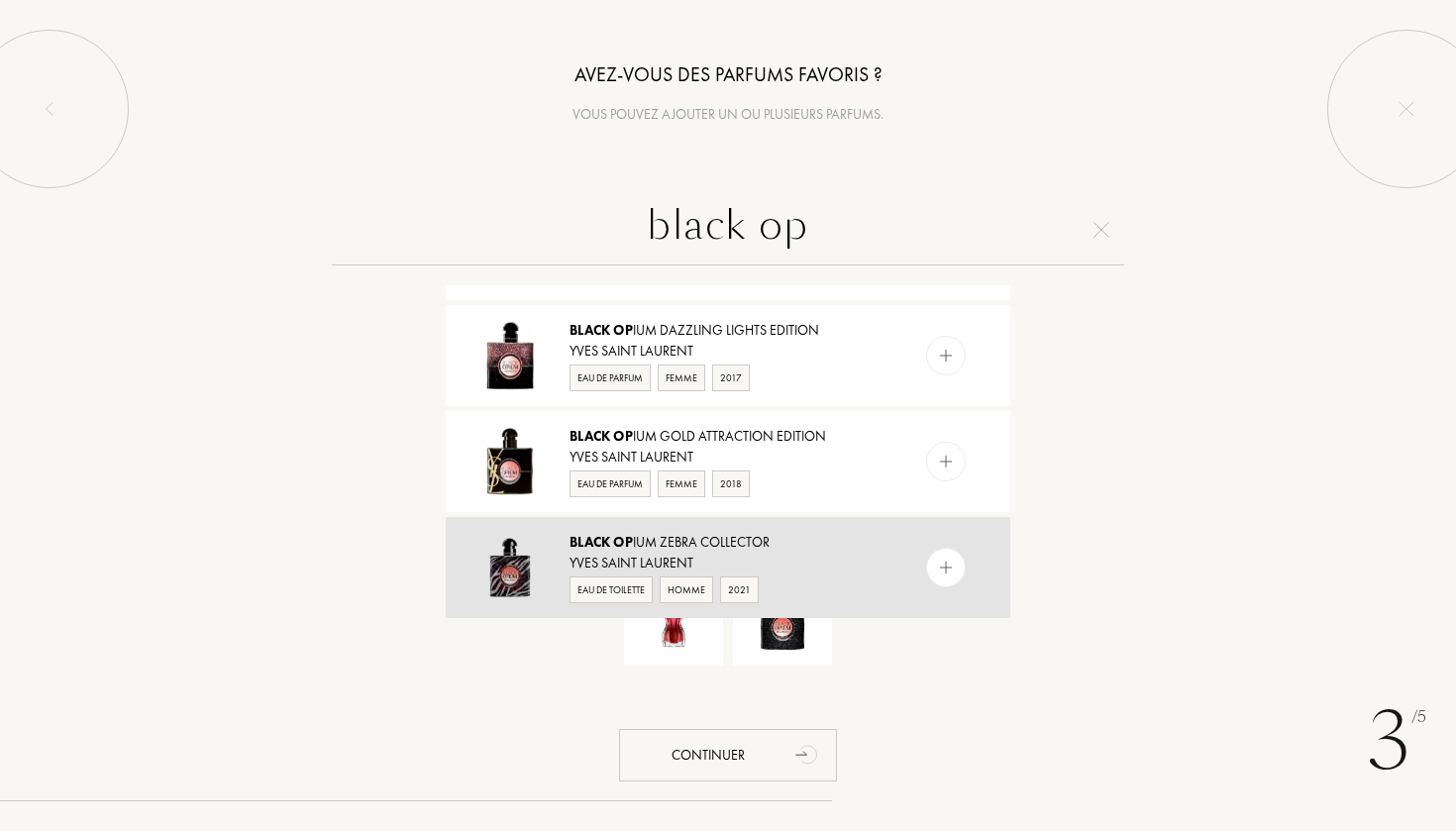scroll, scrollTop: 1787, scrollLeft: 0, axis: vertical 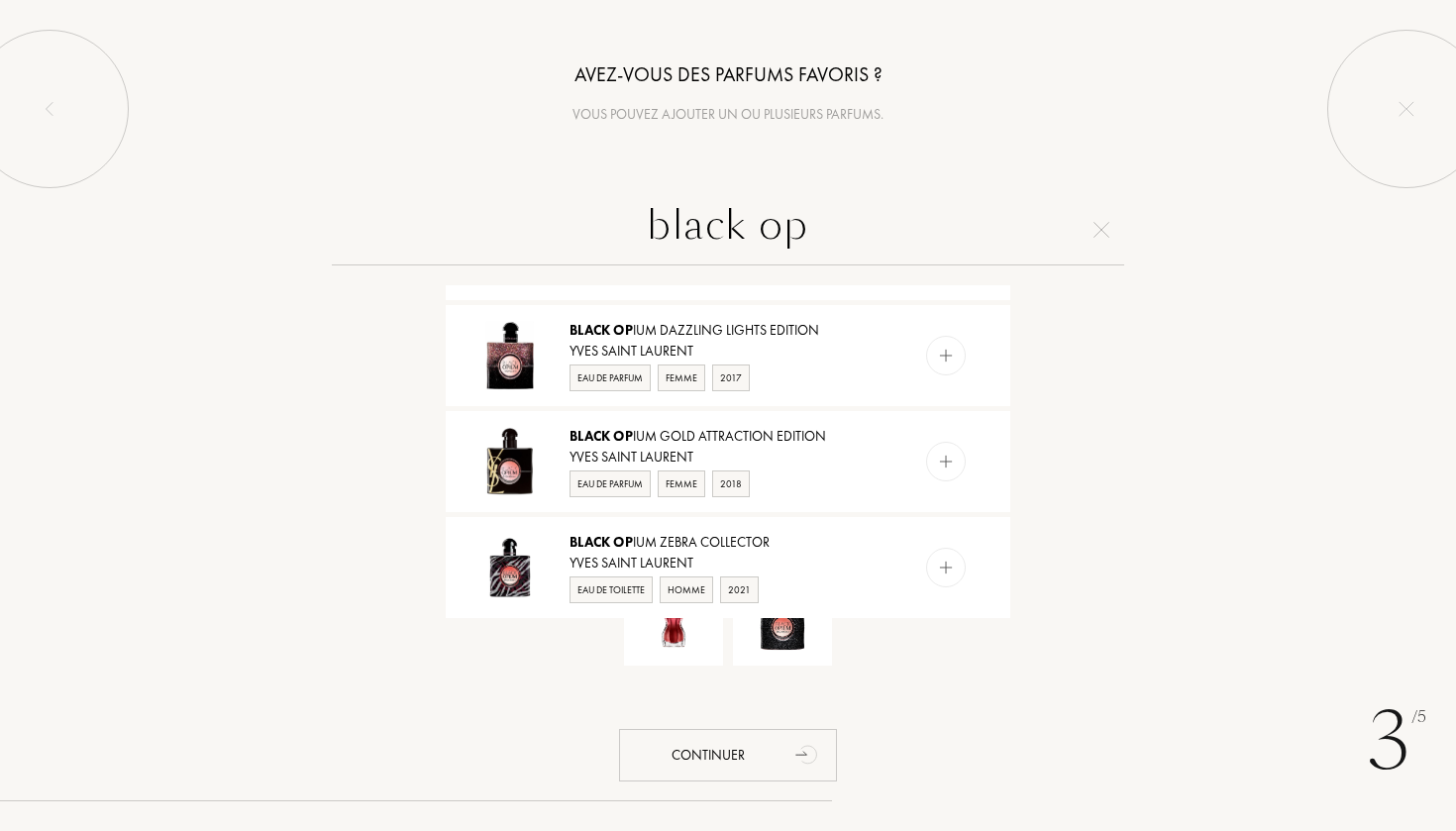 type on "black op" 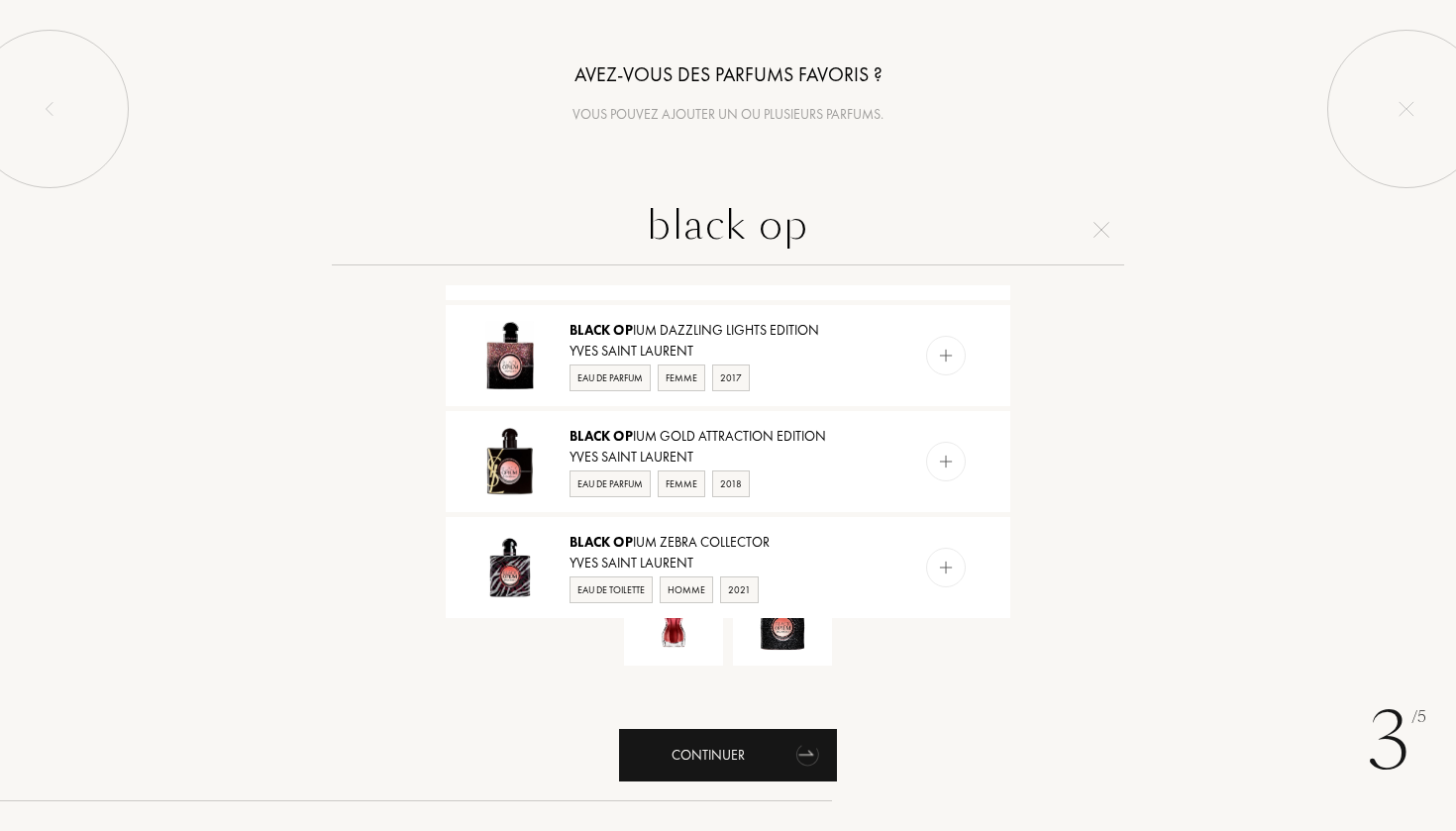 click on "Continuer" at bounding box center (728, 755) 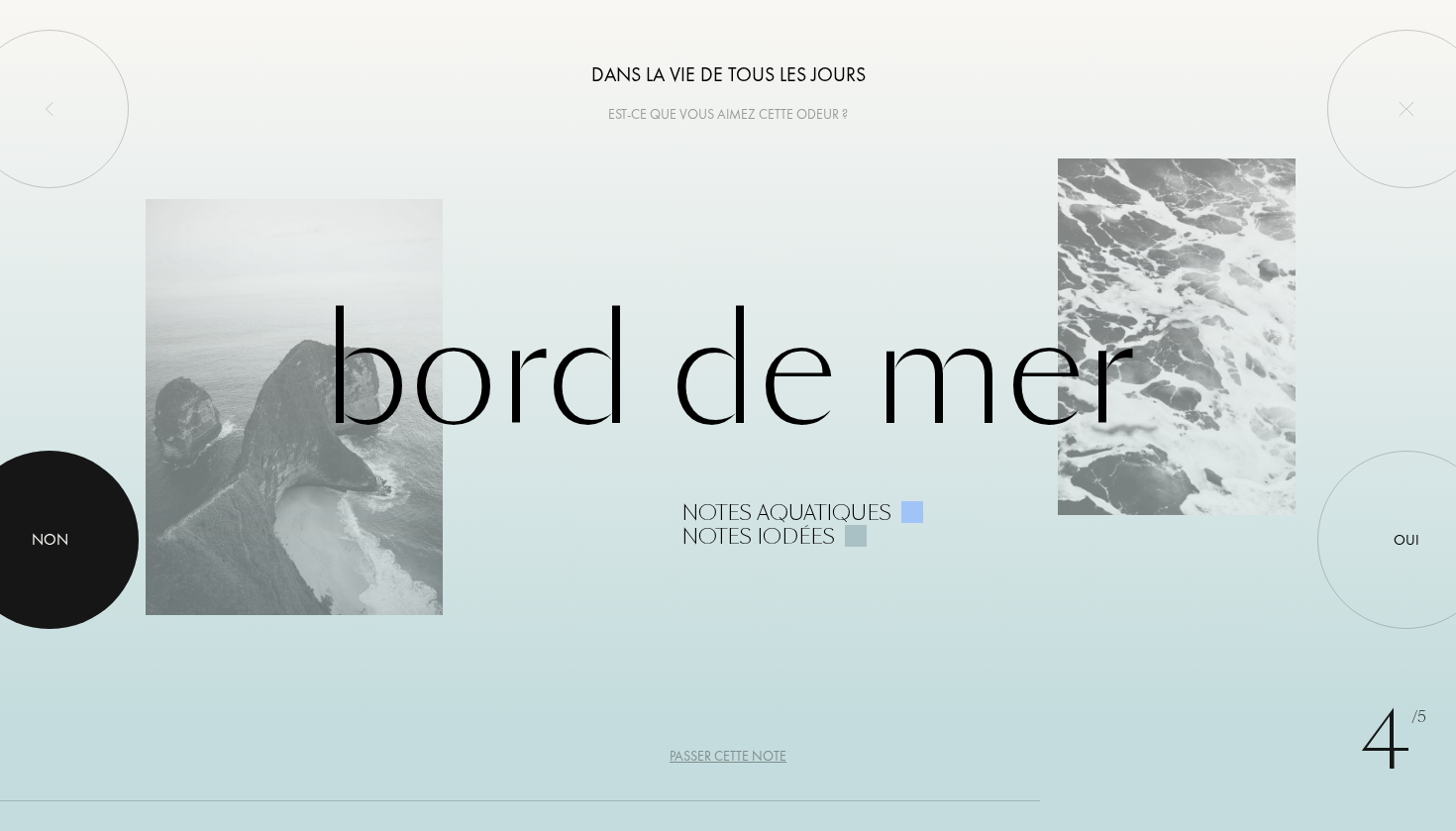 click at bounding box center (50, 540) 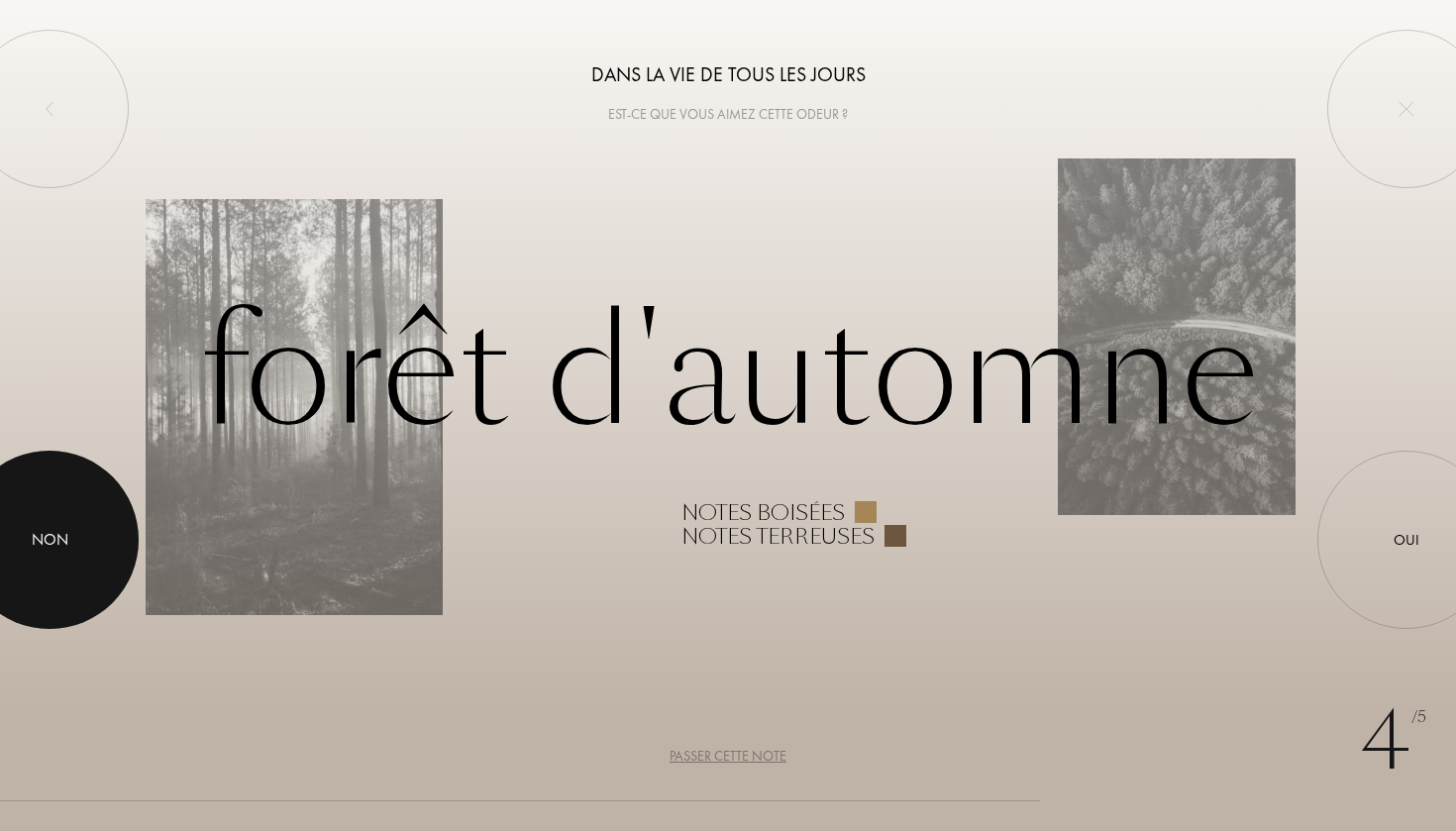 click at bounding box center [50, 540] 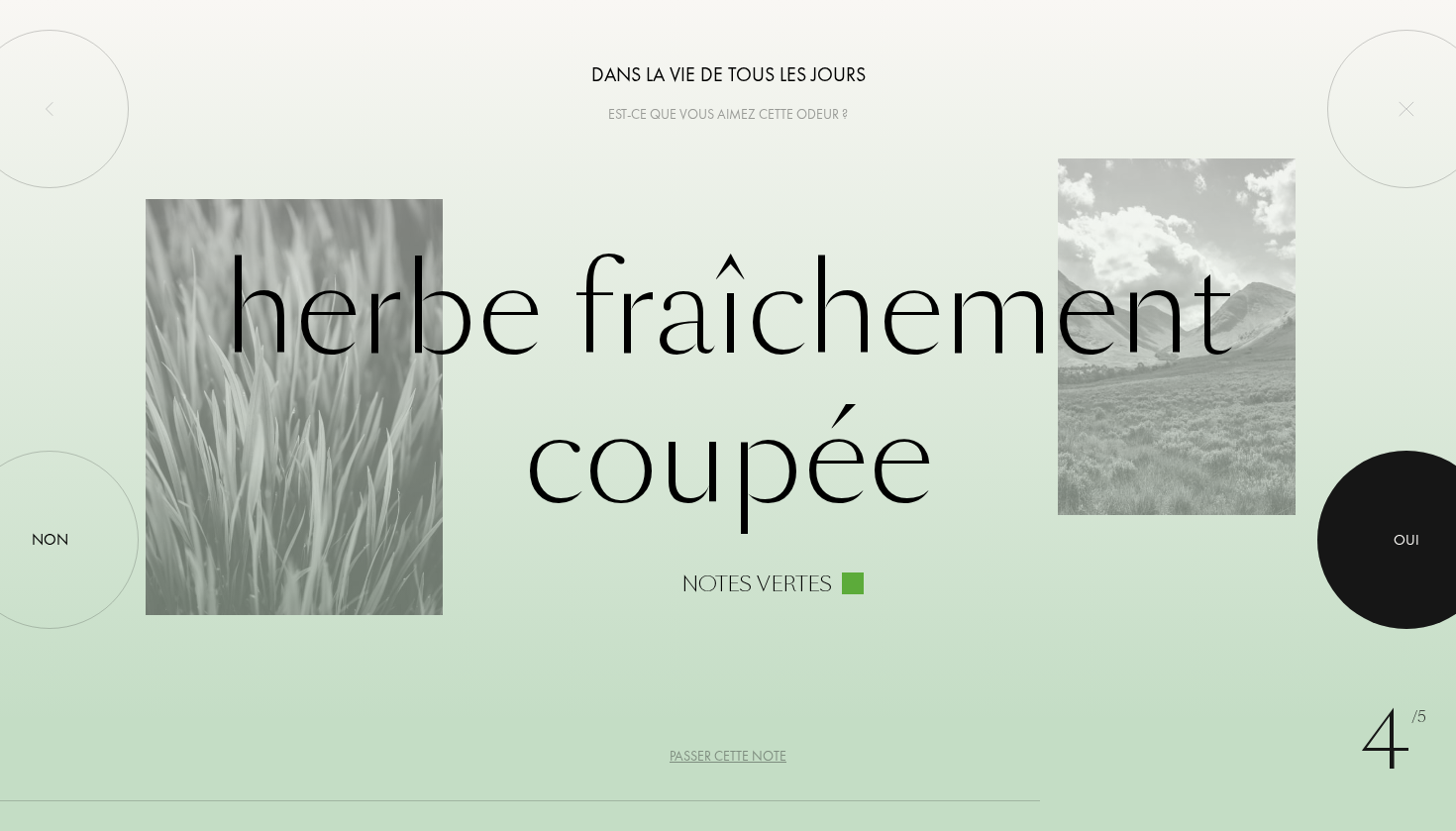 click at bounding box center [1406, 540] 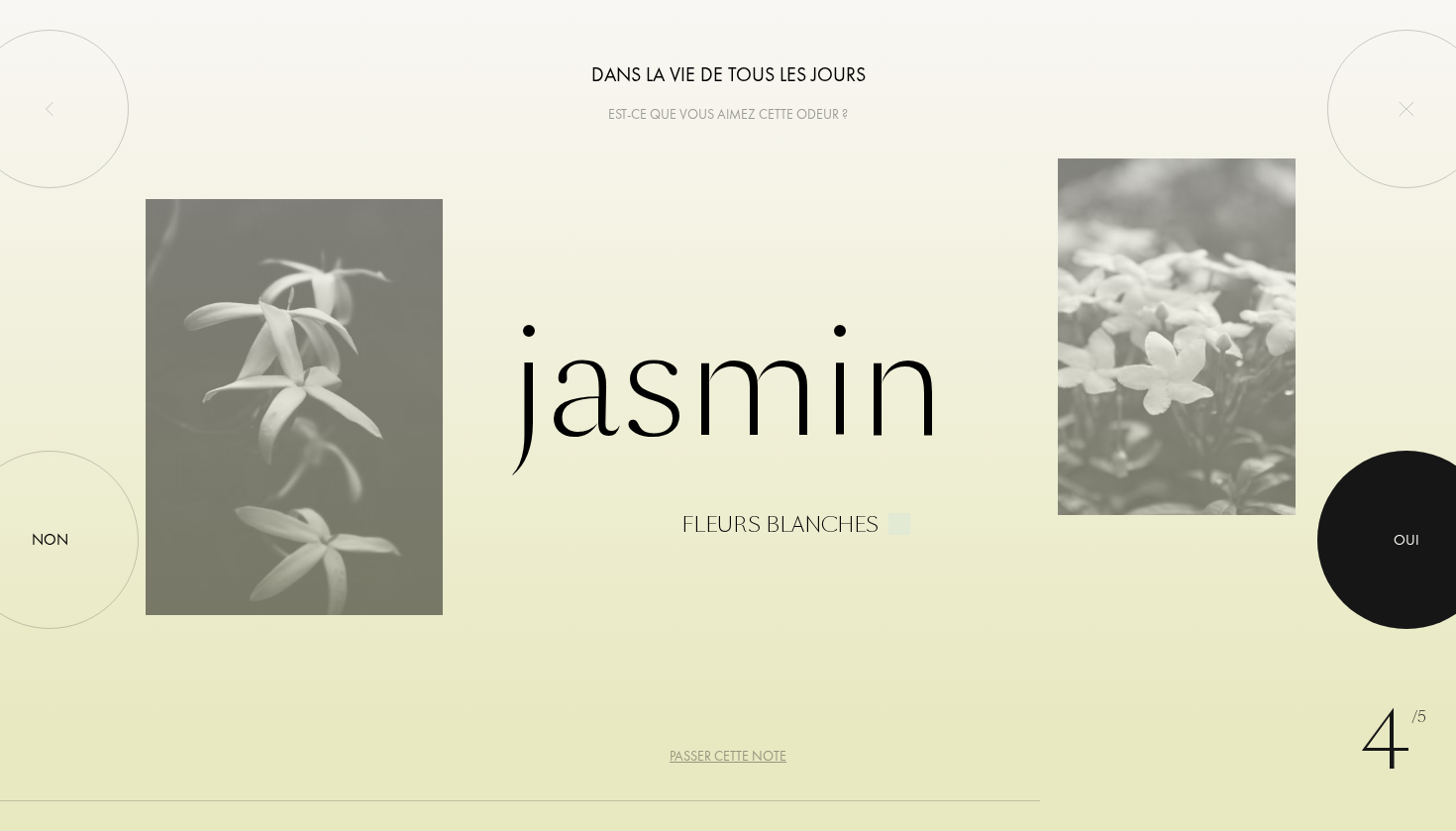 click at bounding box center [1406, 540] 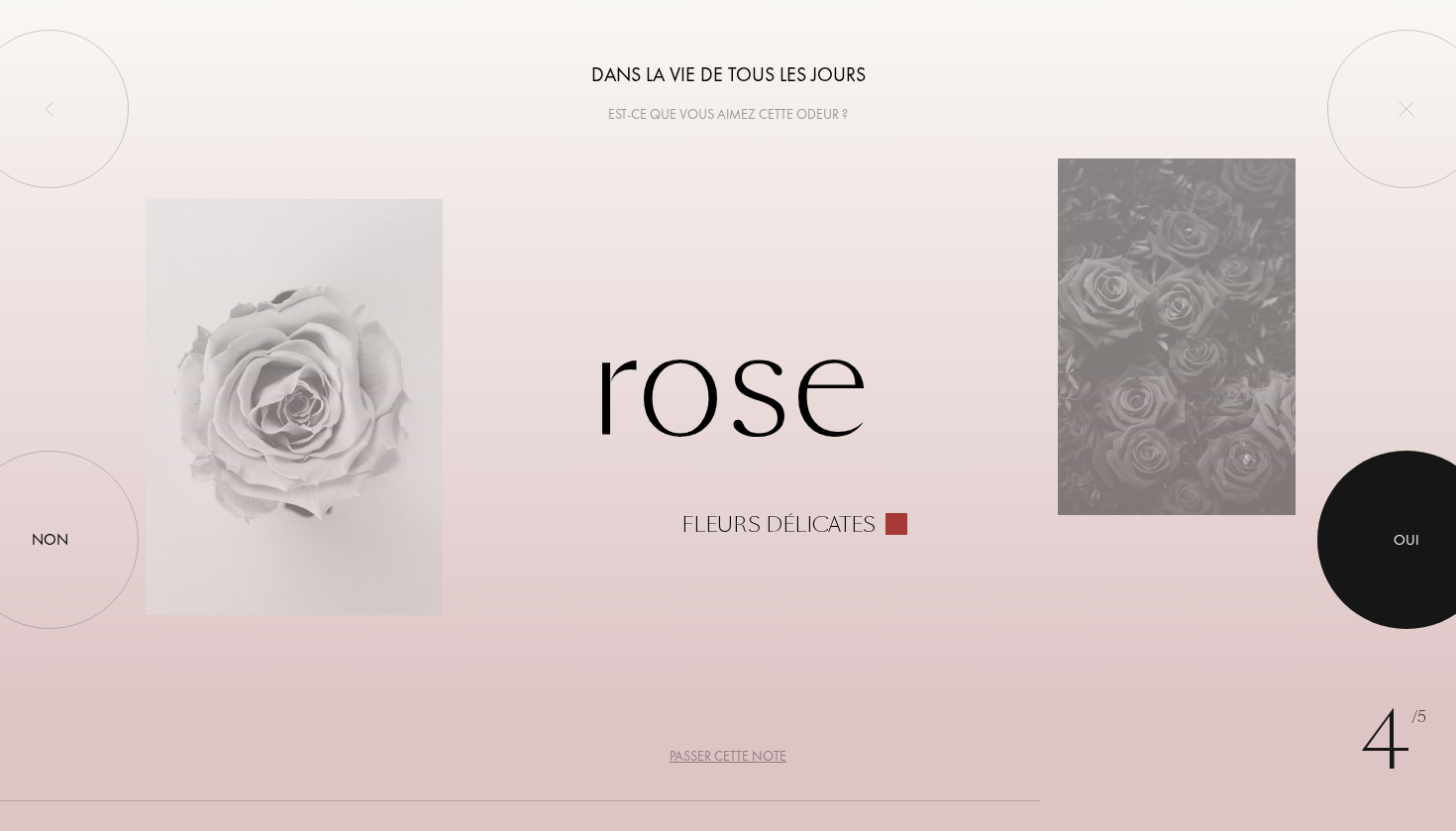 click at bounding box center [1406, 540] 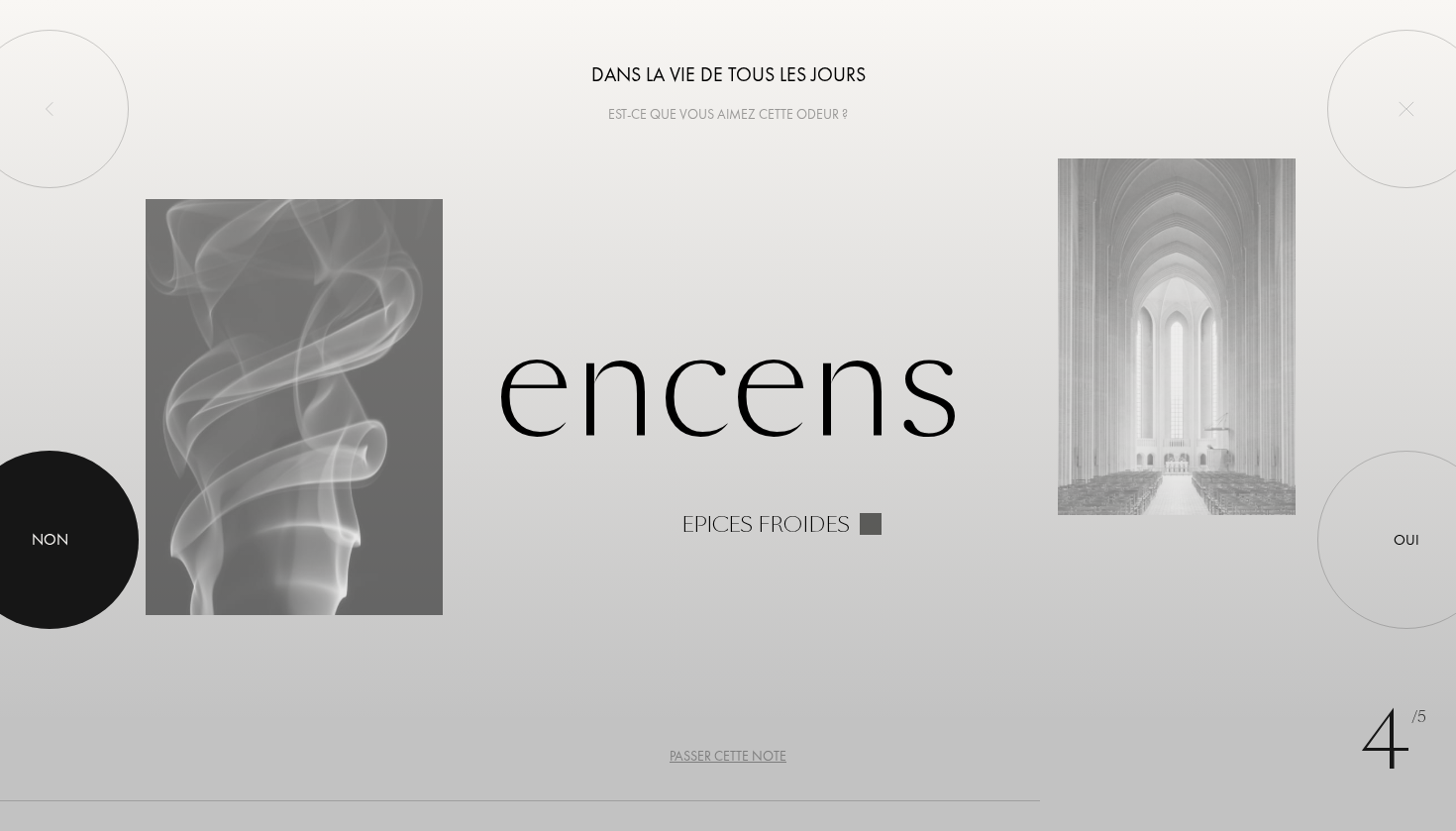 click on "Non" at bounding box center [50, 540] 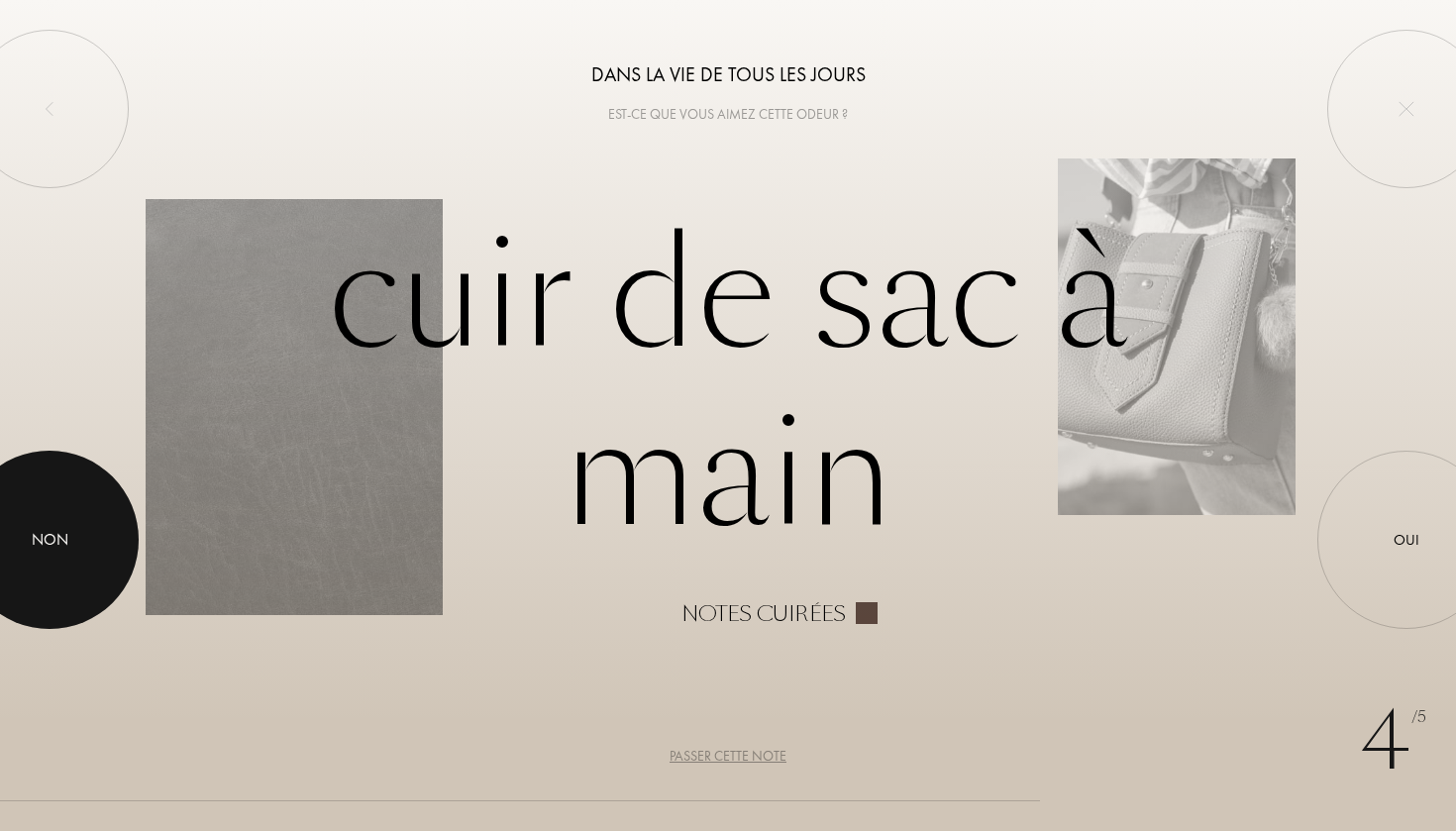click at bounding box center (50, 540) 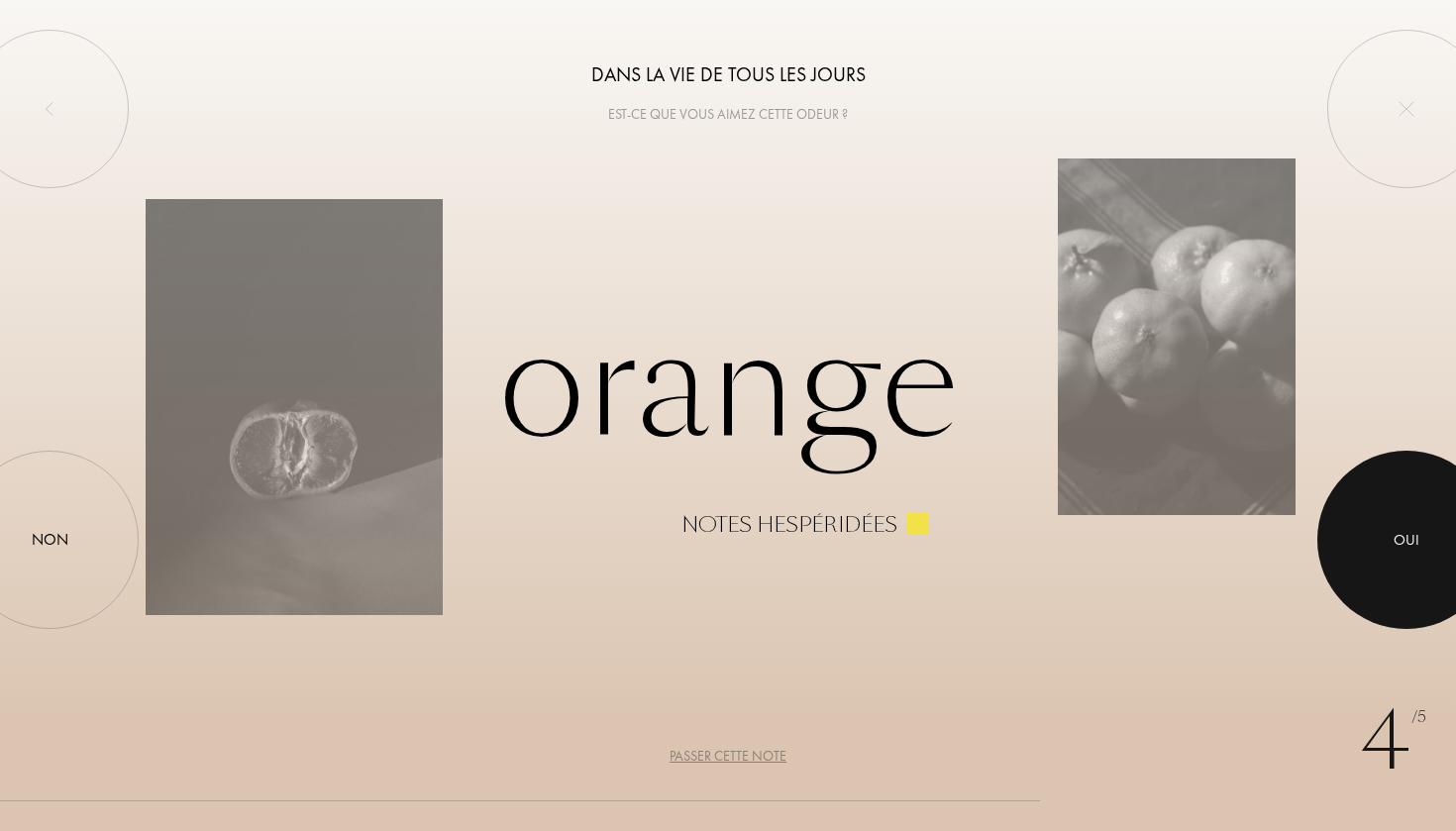 click at bounding box center (1406, 540) 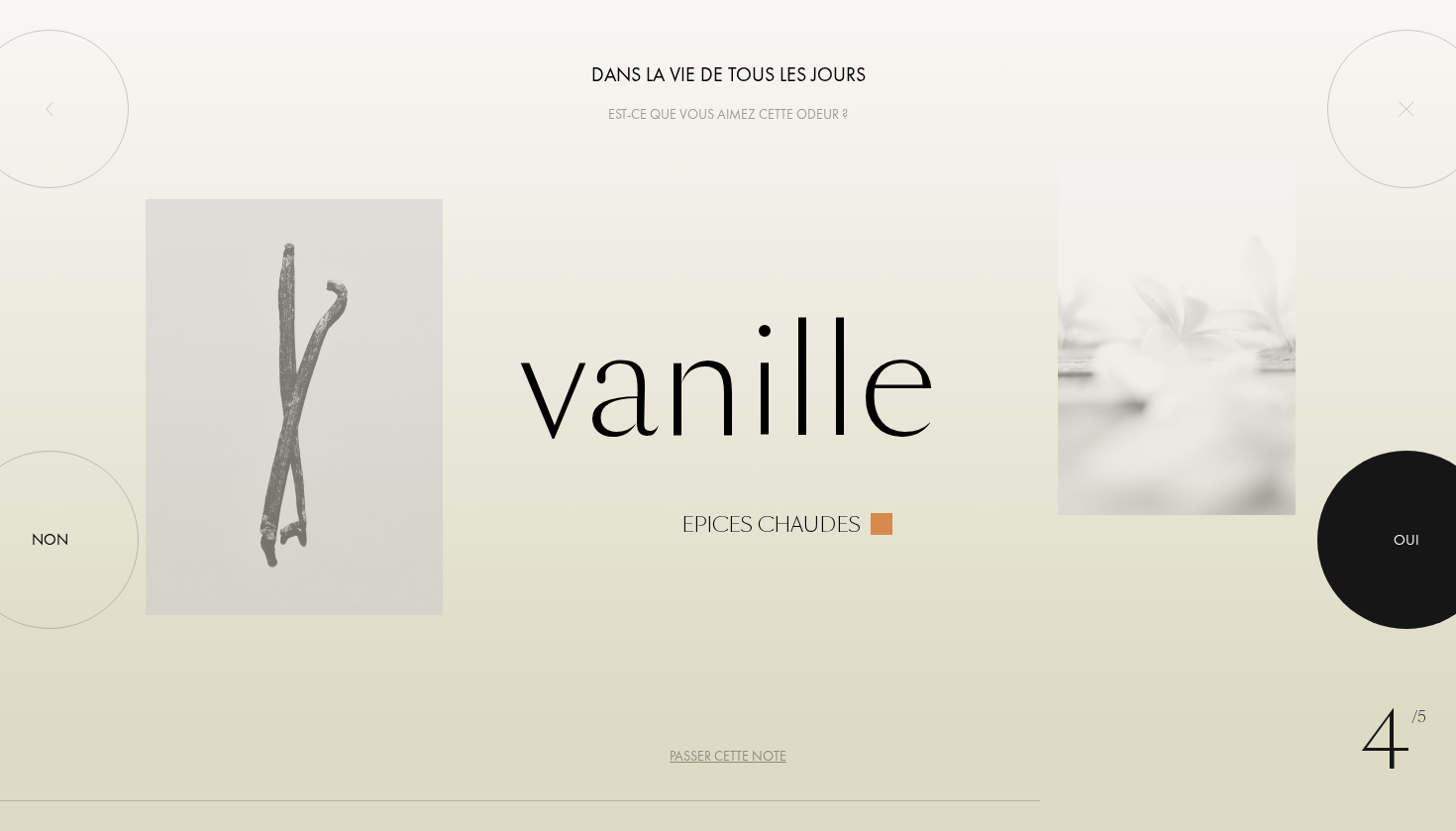 click at bounding box center (1406, 540) 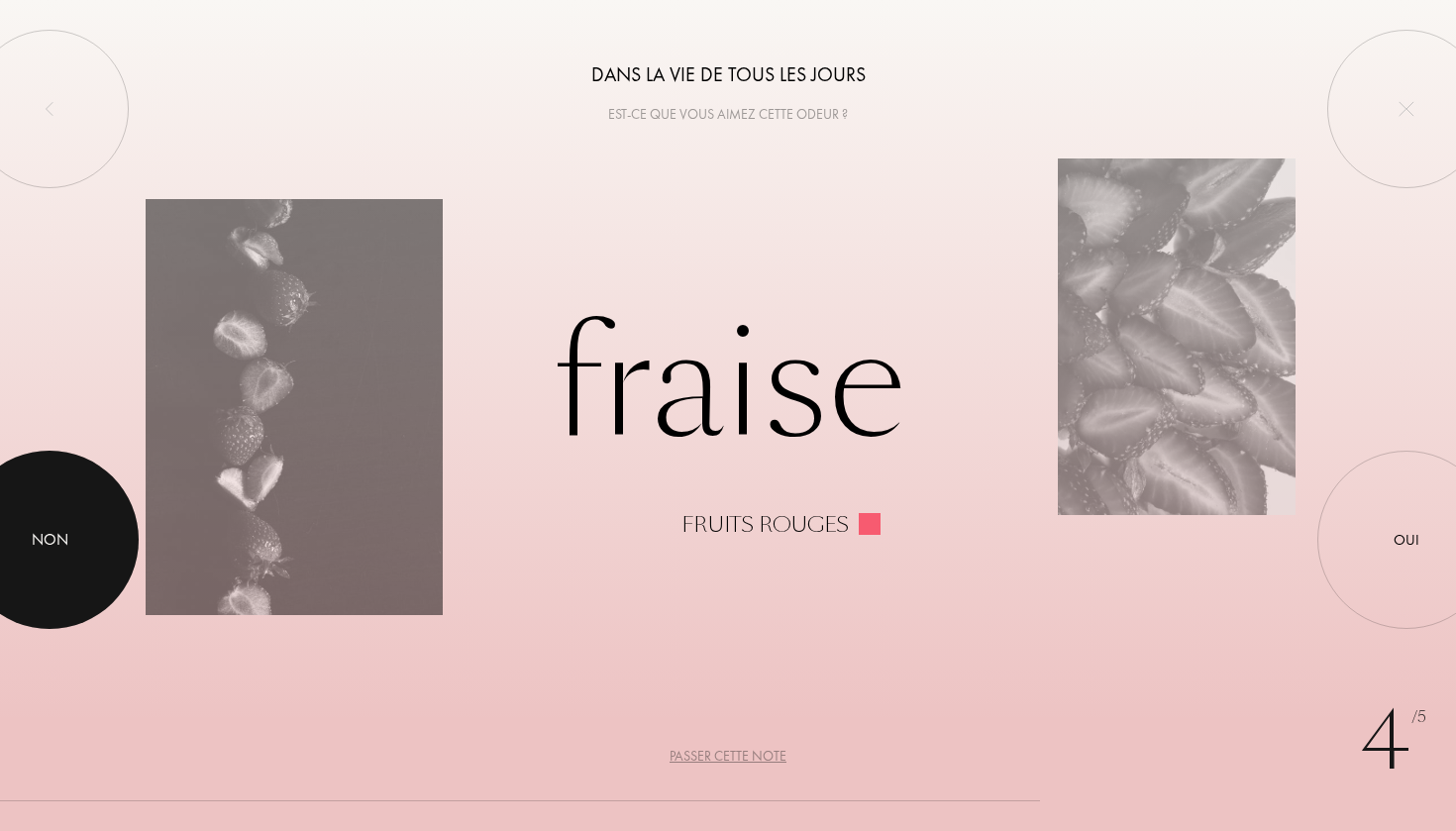click at bounding box center (50, 540) 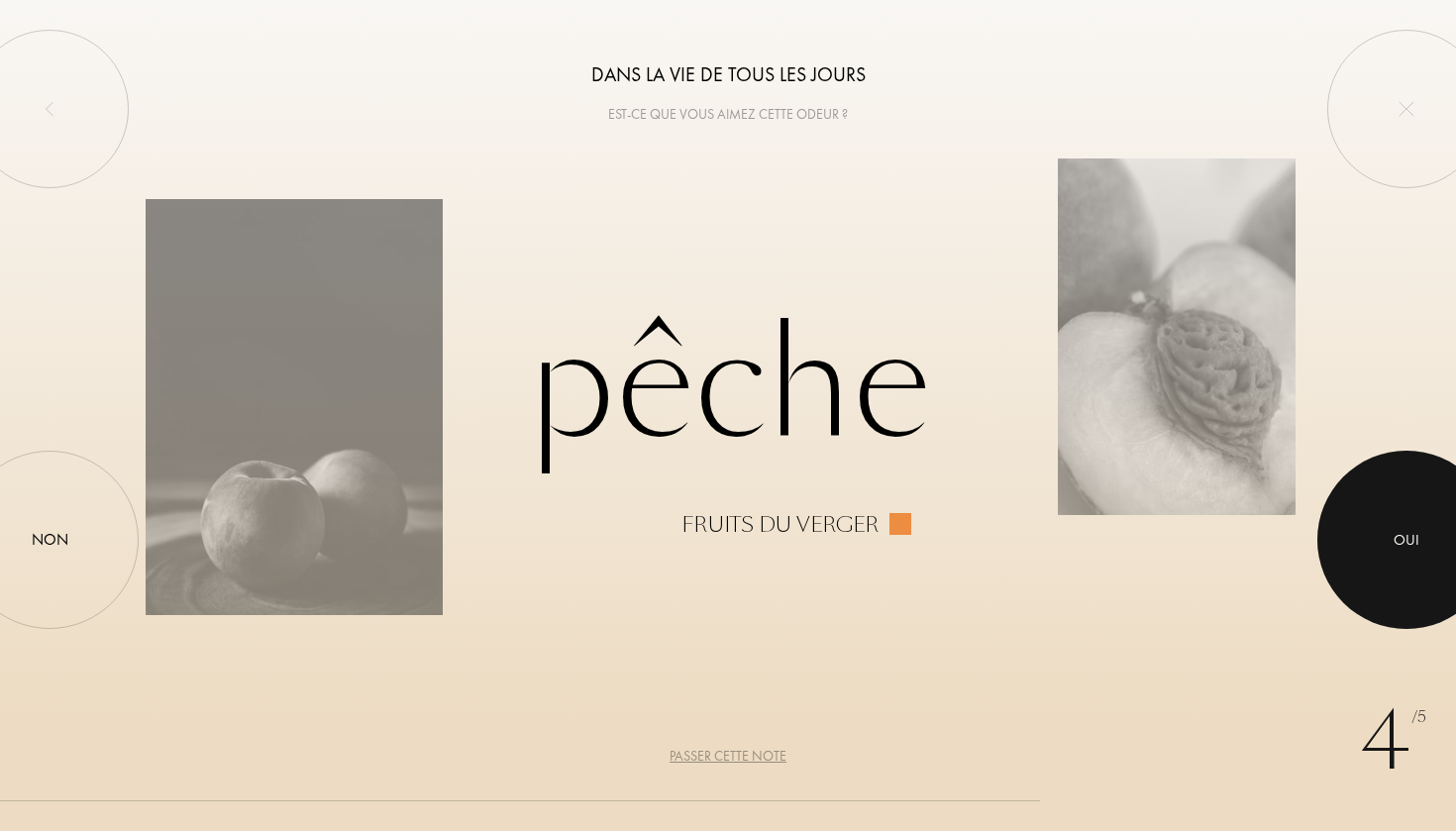 click at bounding box center [1406, 540] 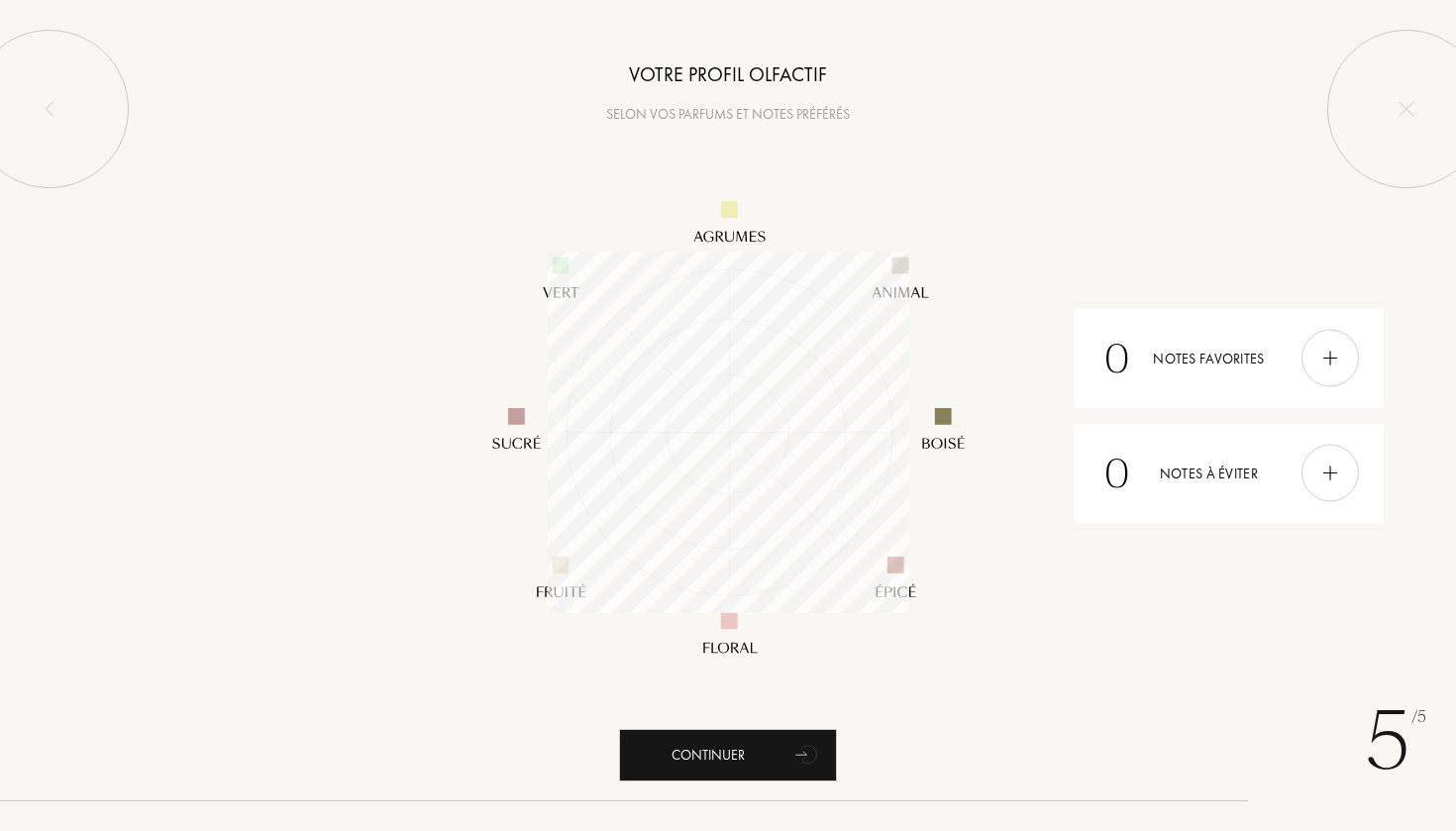 scroll, scrollTop: 990103, scrollLeft: 990115, axis: both 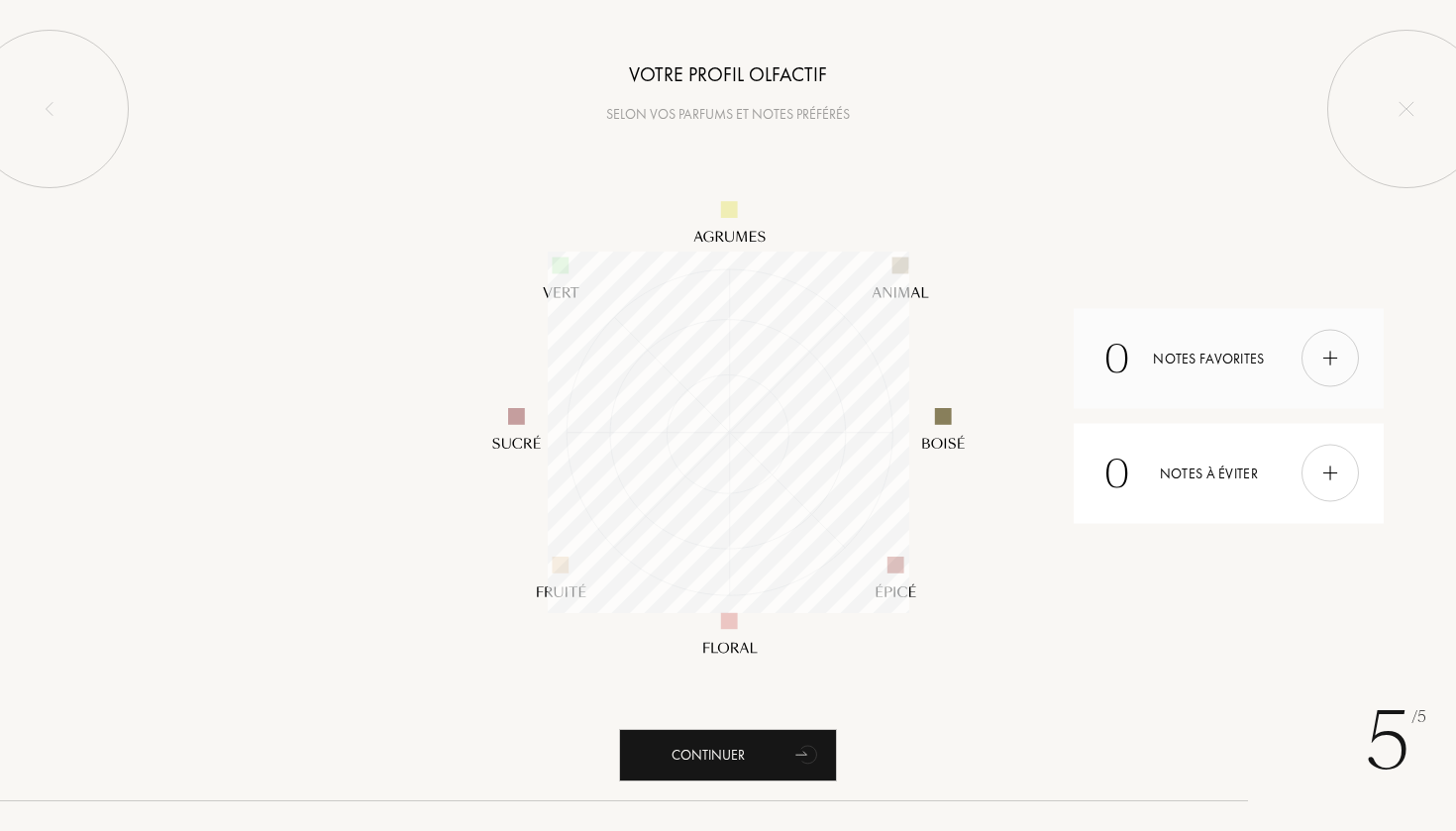 click at bounding box center [1330, 359] 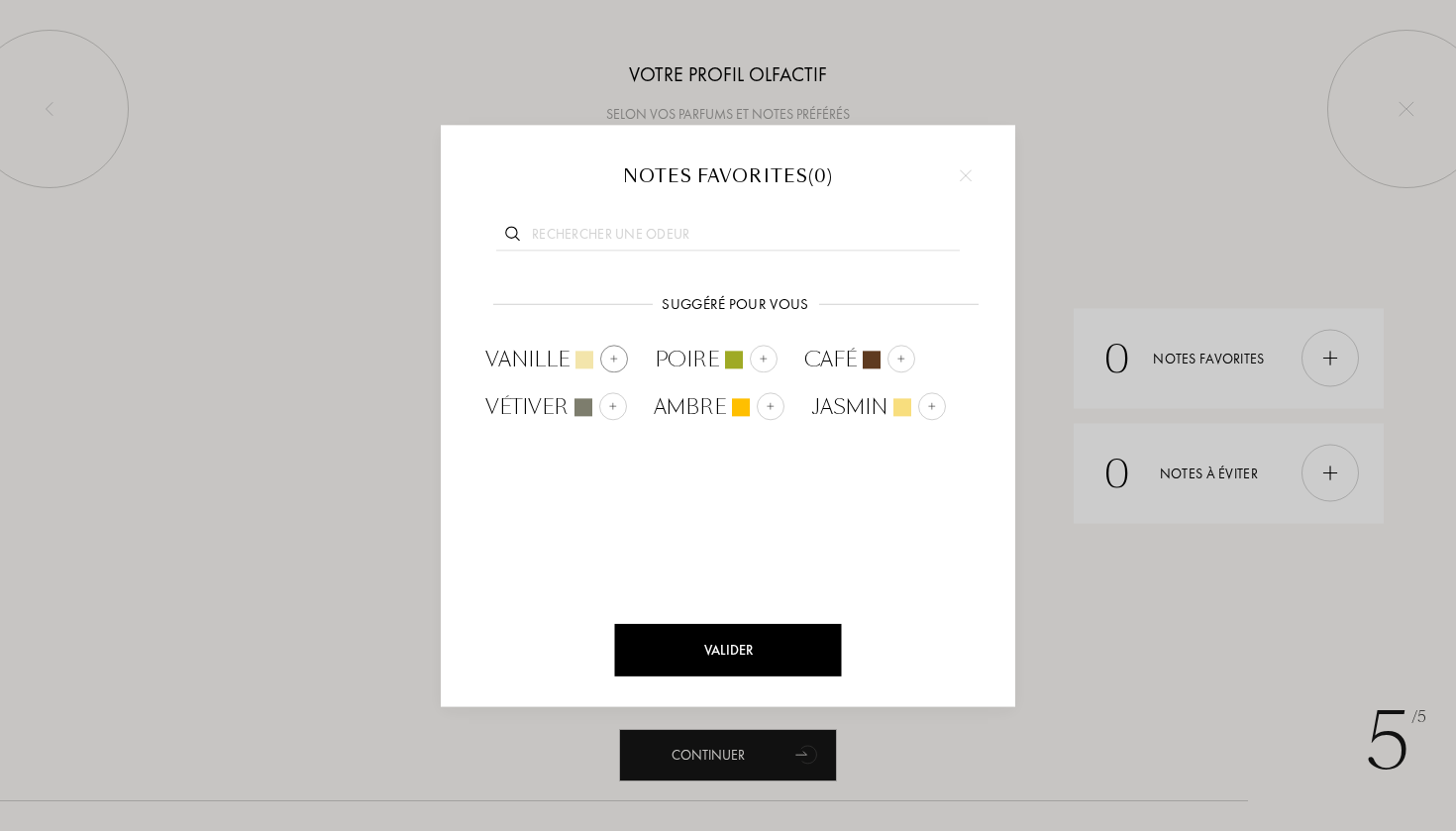 click at bounding box center (614, 359) 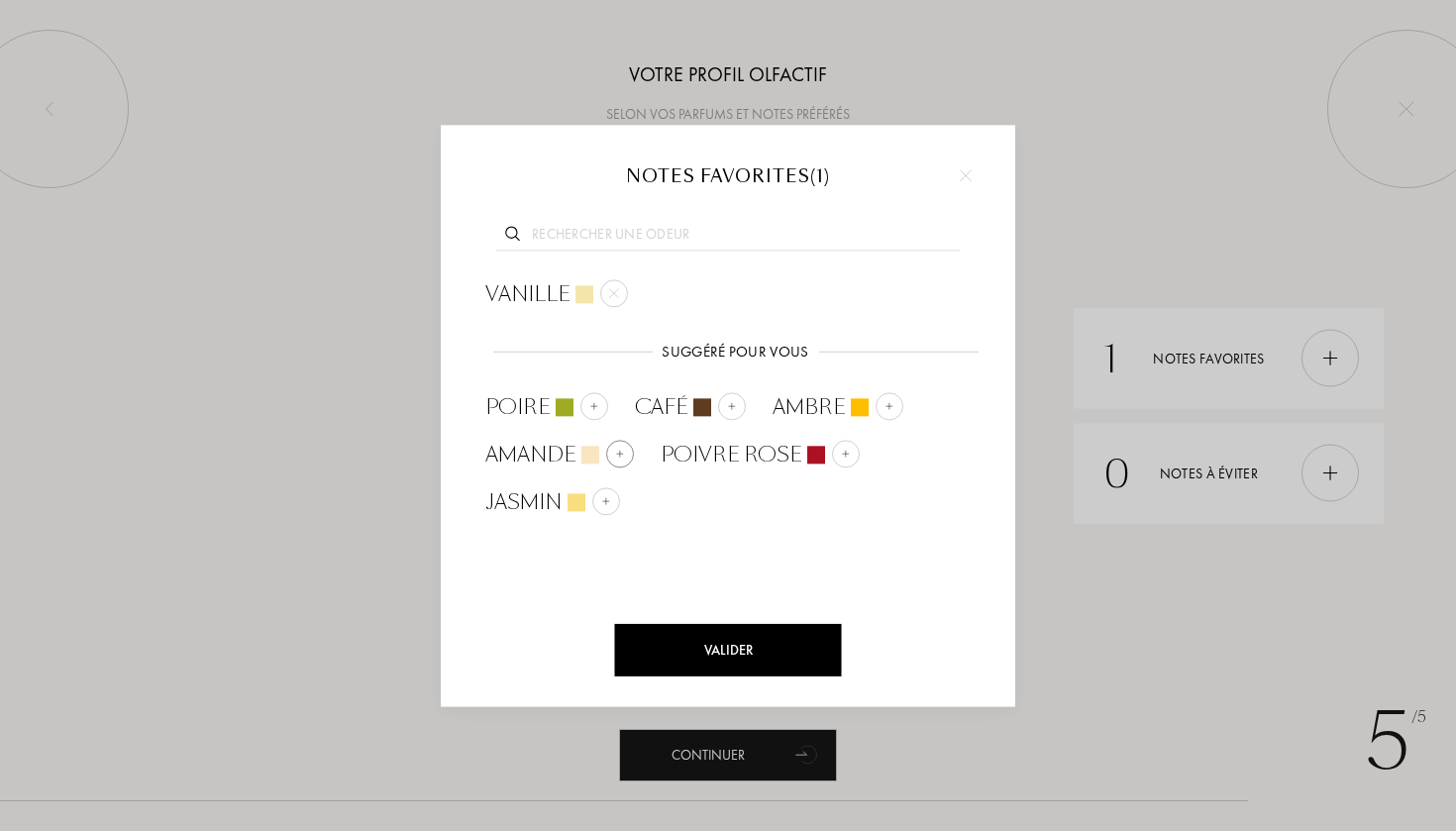 click at bounding box center (620, 454) 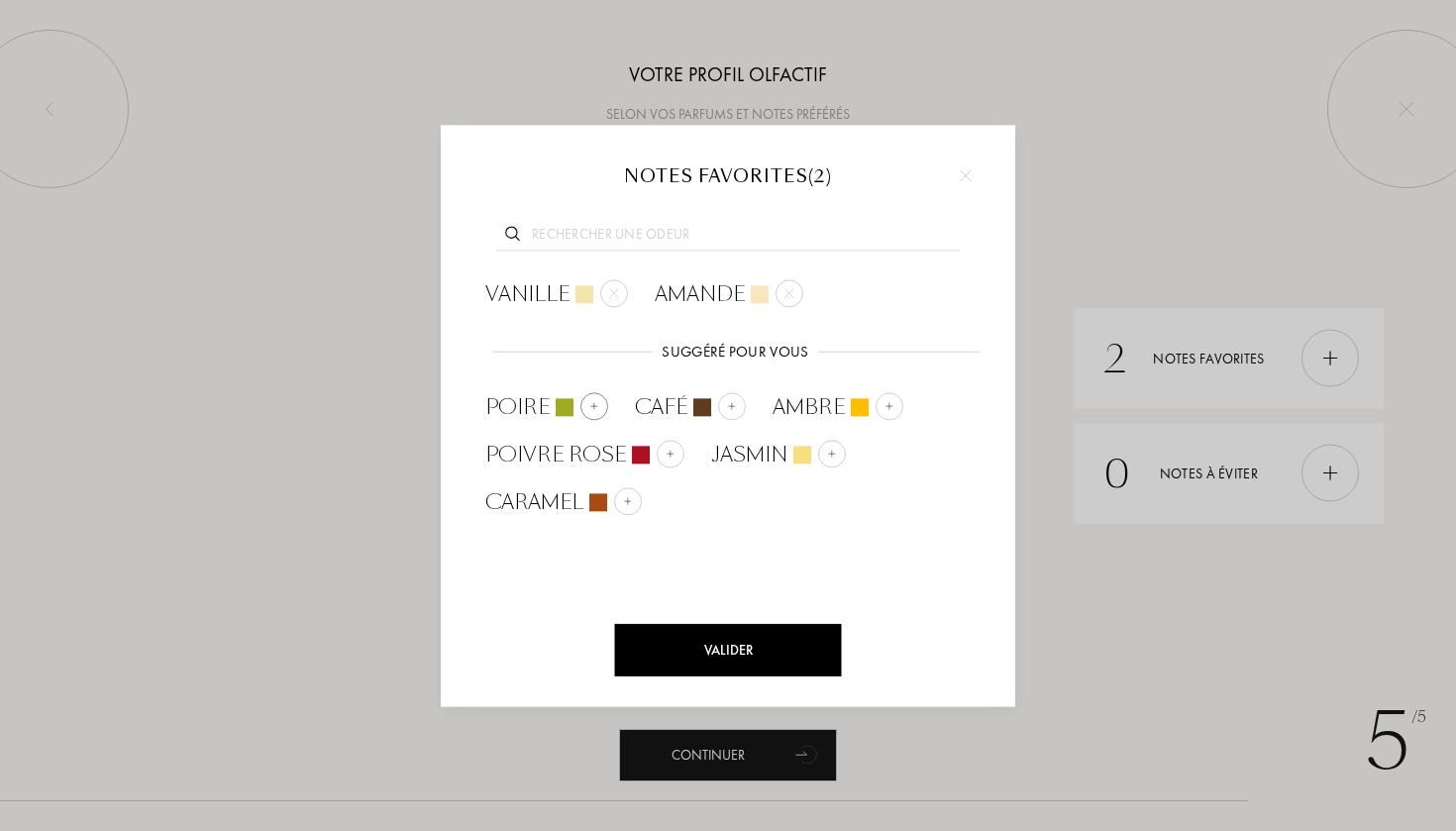 click at bounding box center [594, 406] 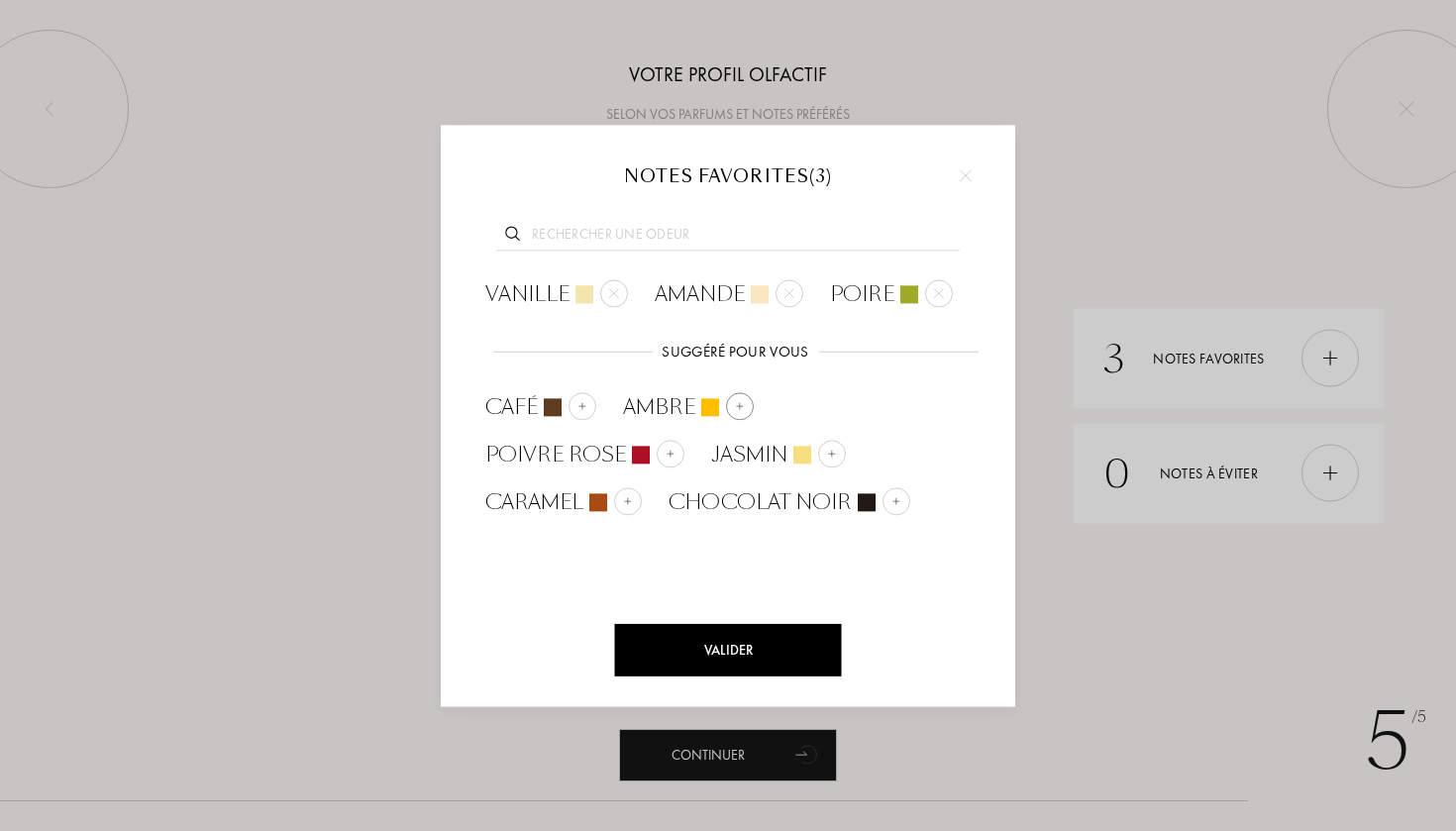 click at bounding box center (740, 406) 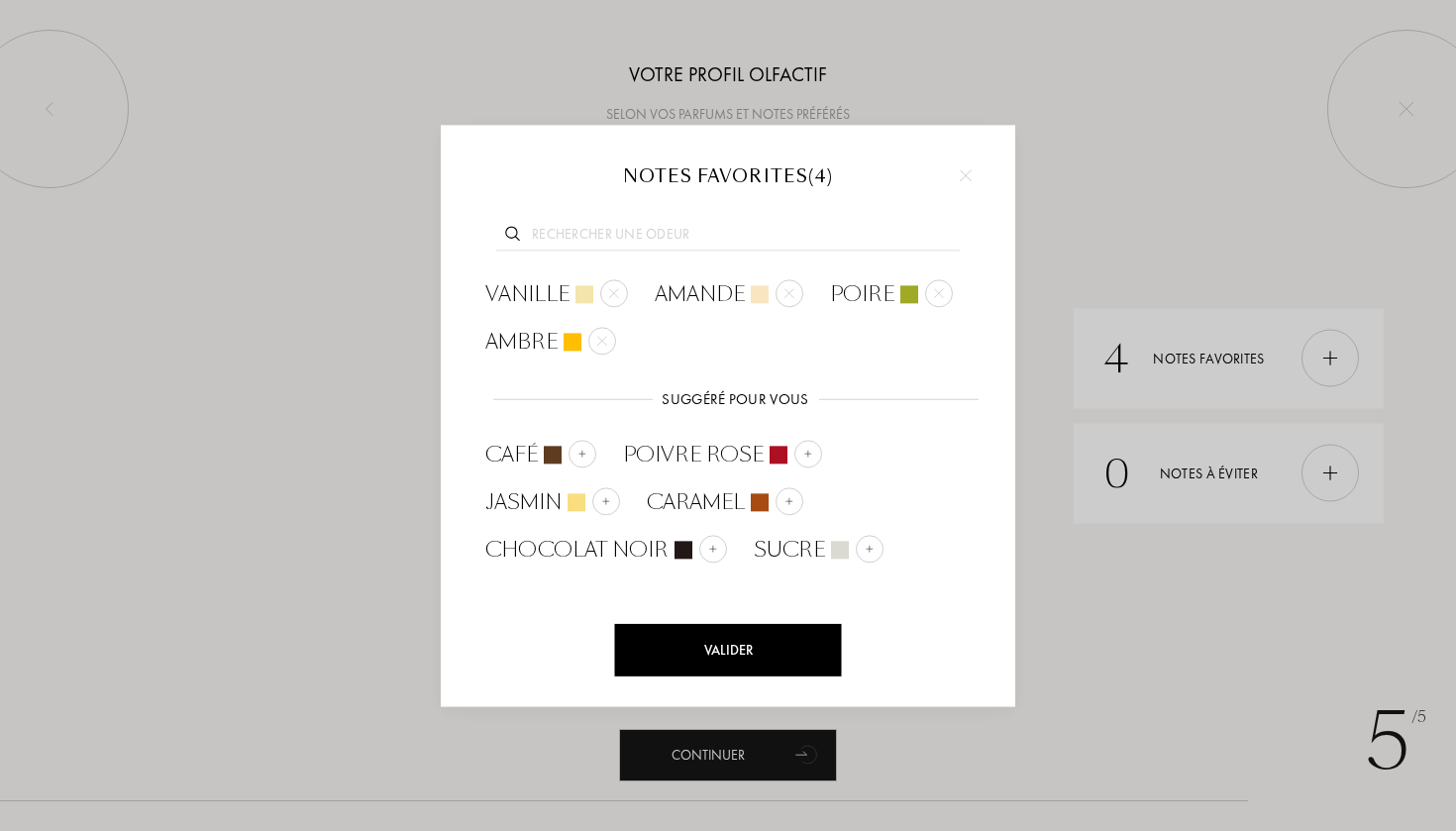 click on "Valider" at bounding box center [728, 650] 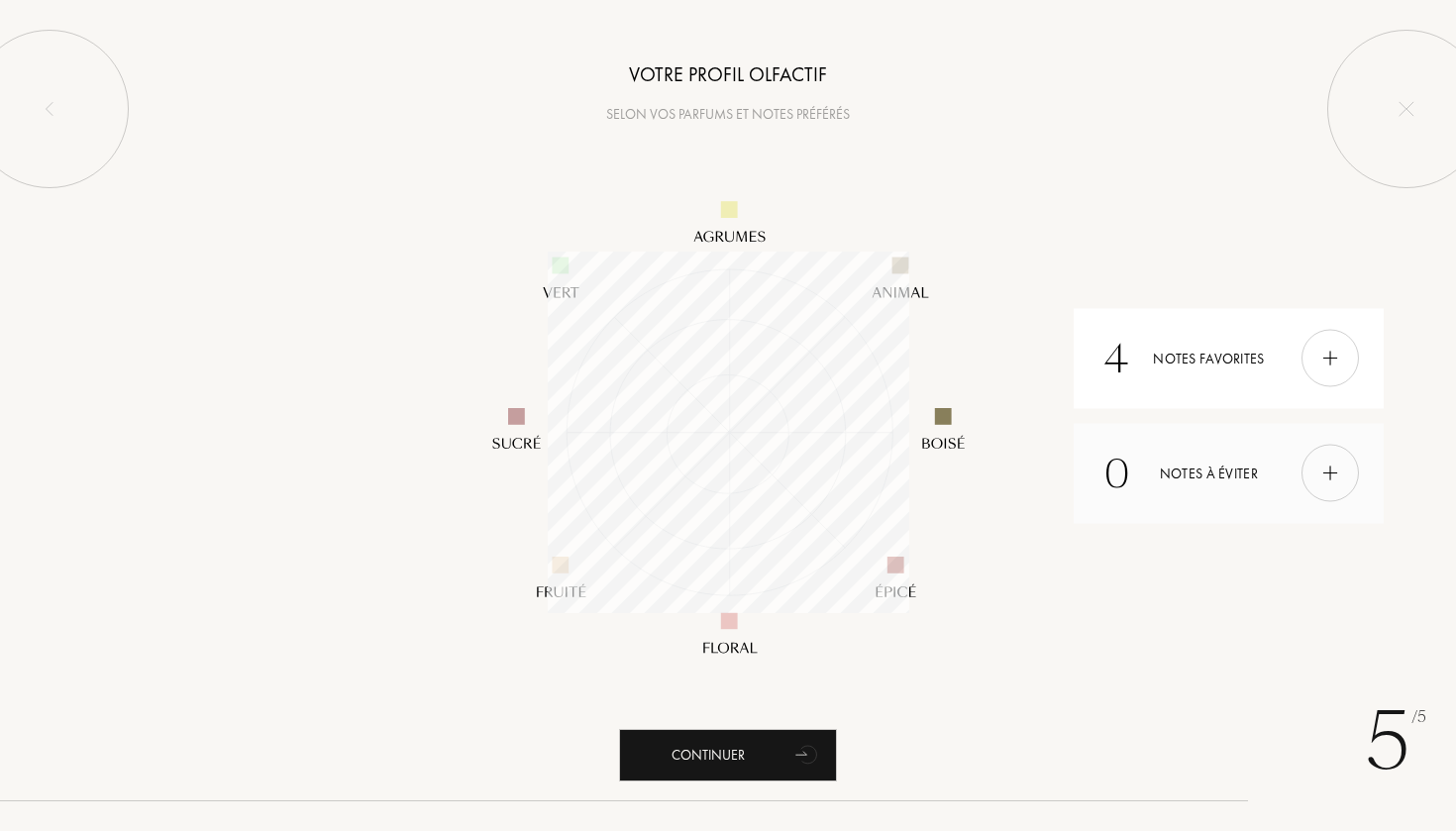 click at bounding box center [1330, 473] 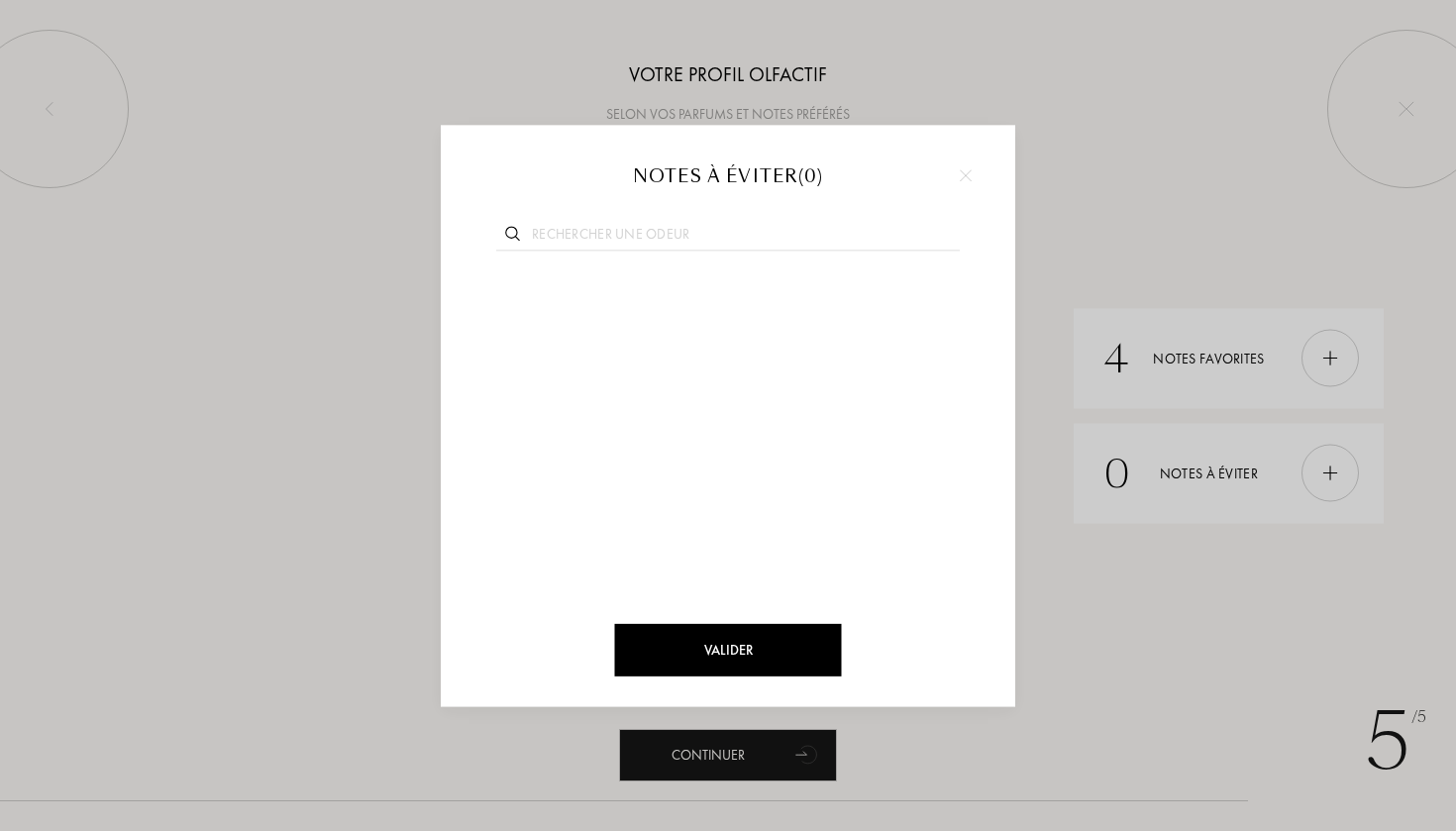 click on "Valider" at bounding box center [728, 650] 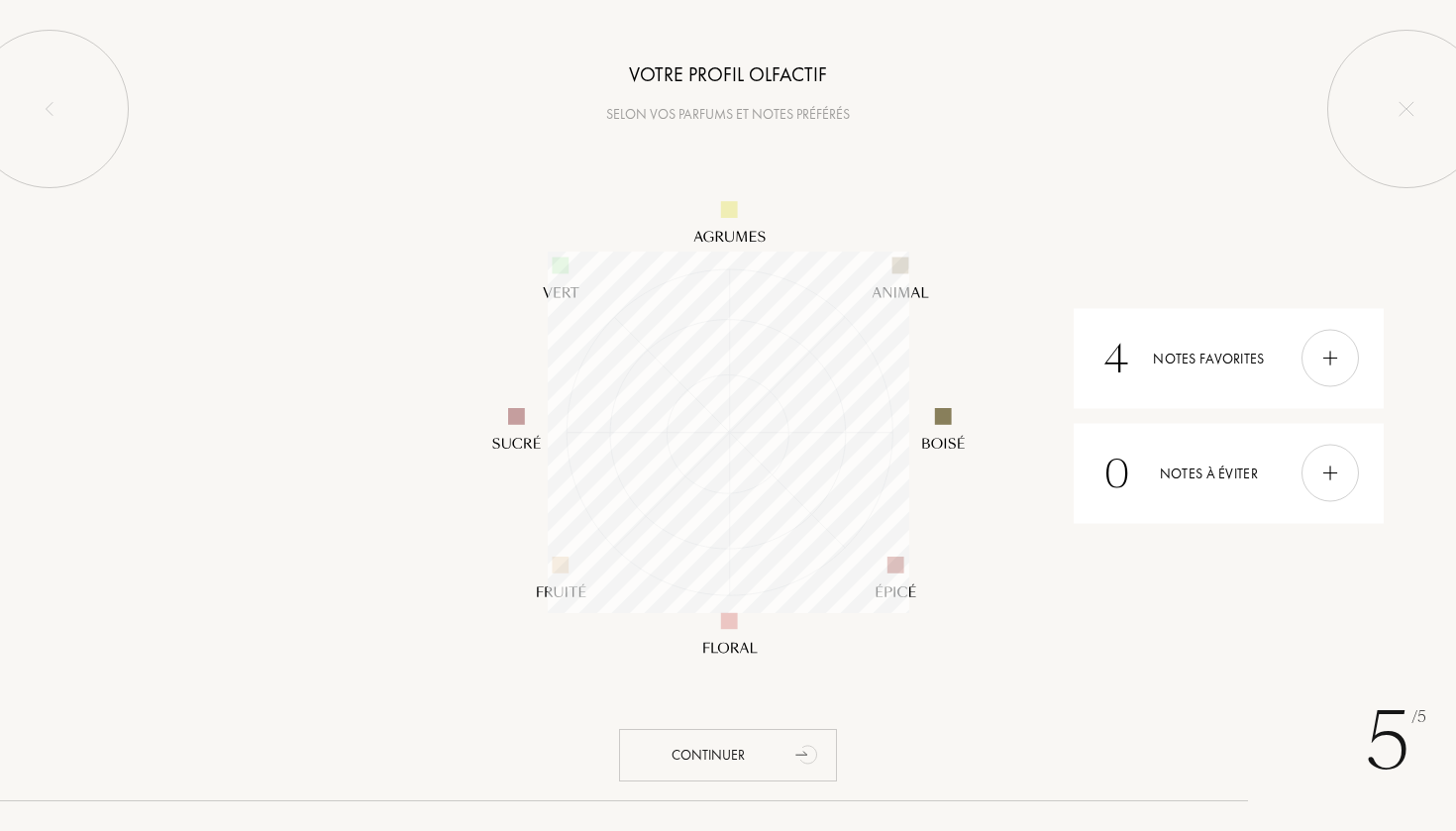 click 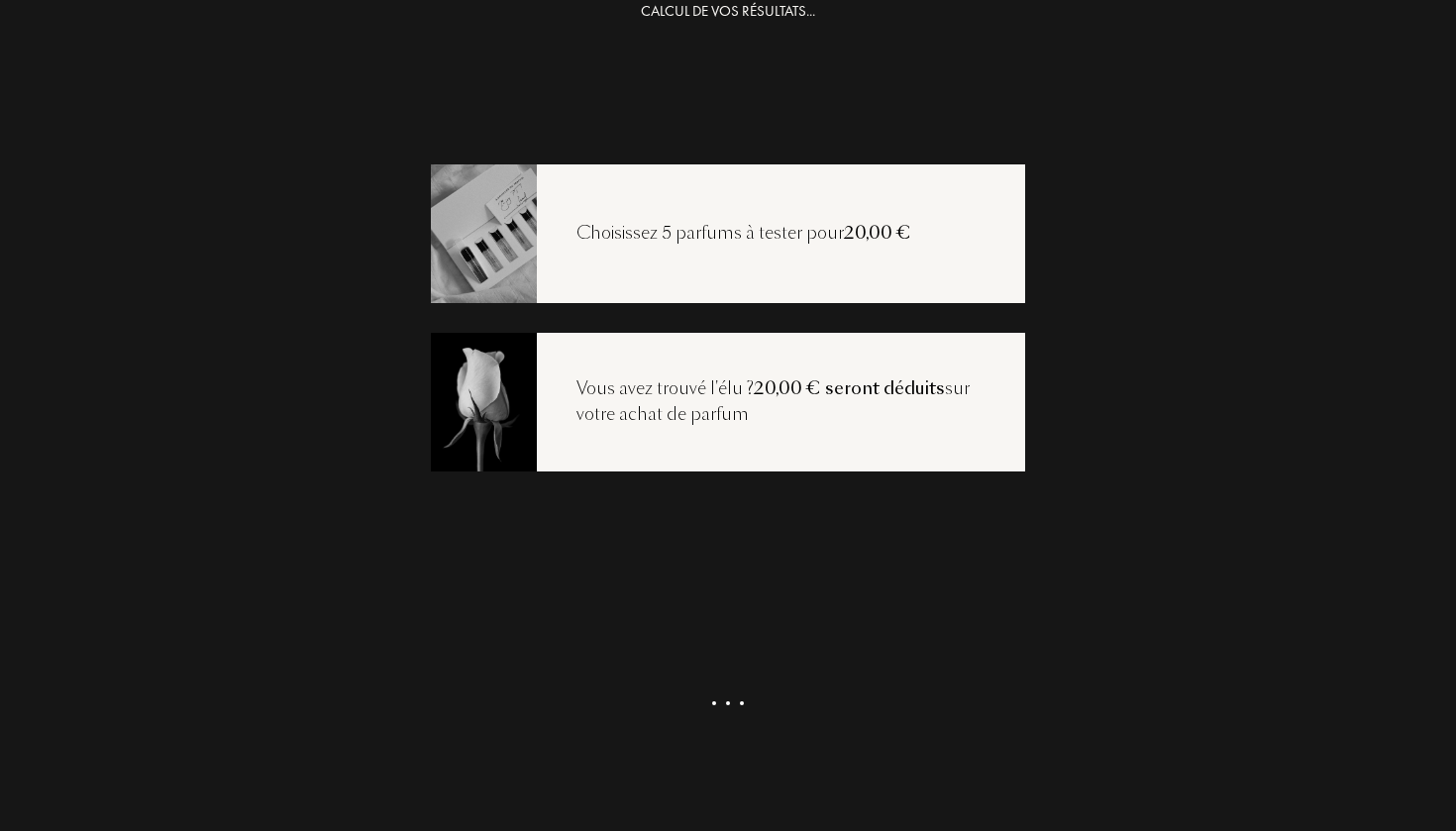 scroll, scrollTop: 40, scrollLeft: 0, axis: vertical 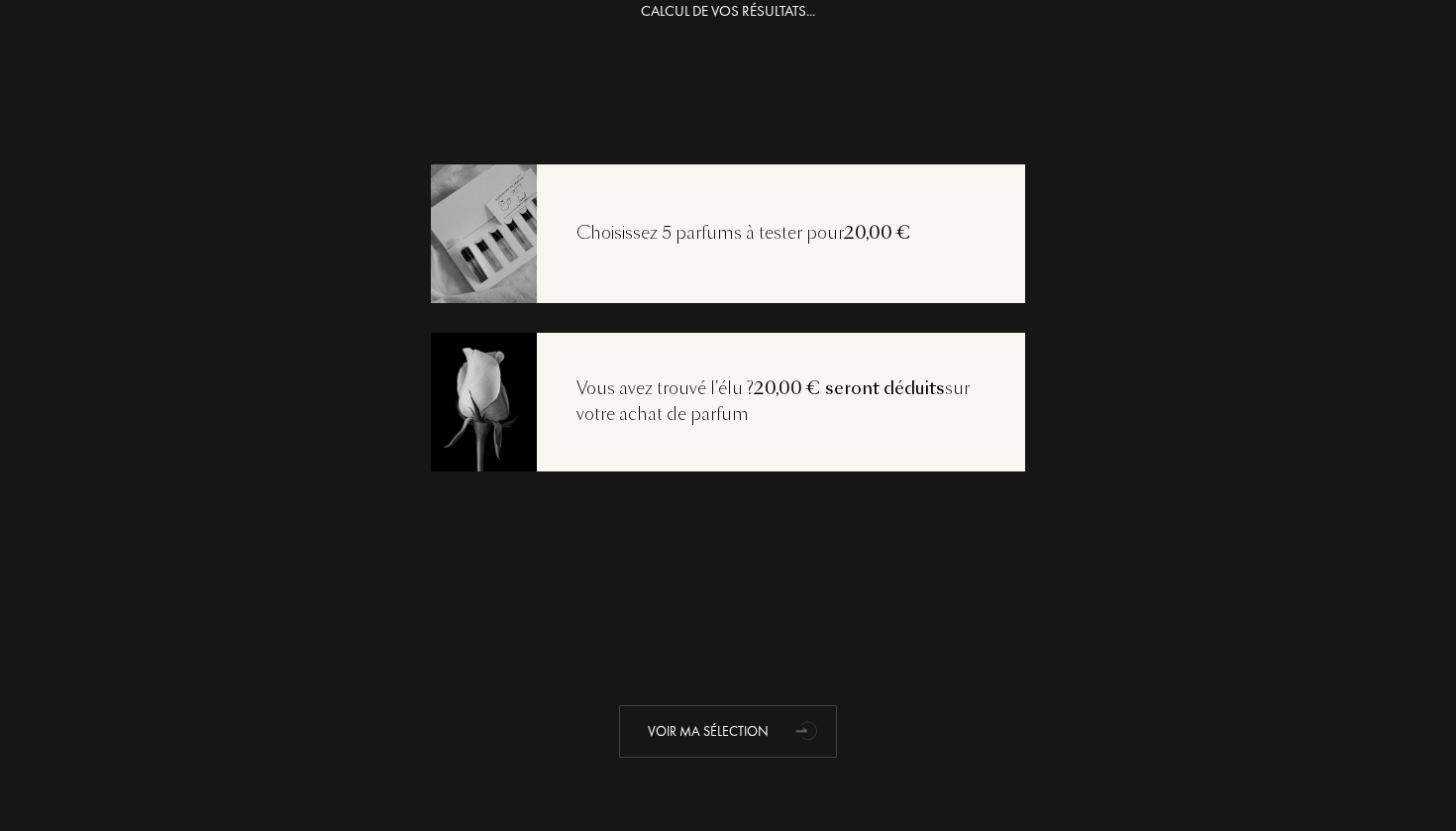 click on "Voir ma sélection" at bounding box center (728, 731) 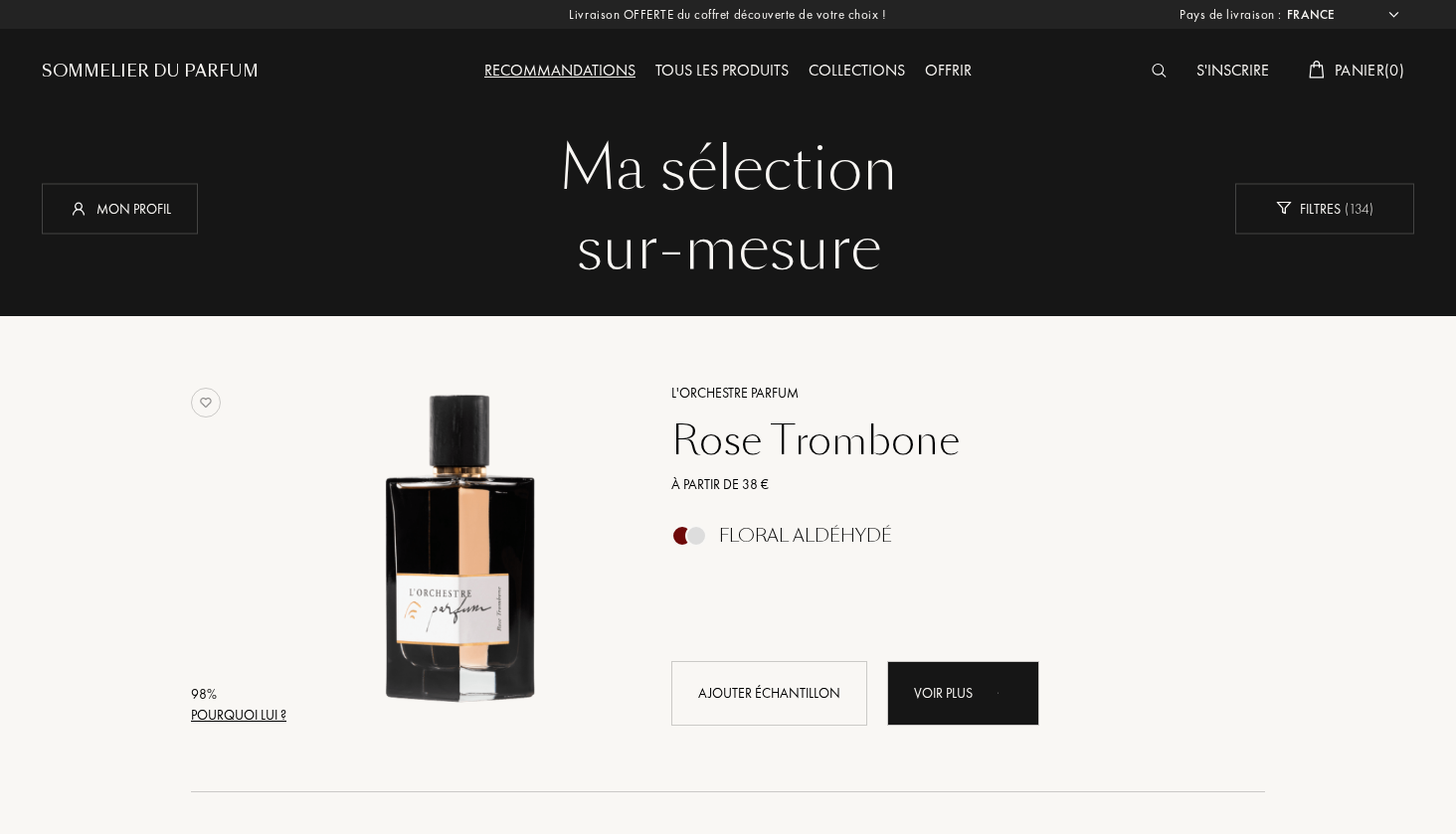 select on "FR" 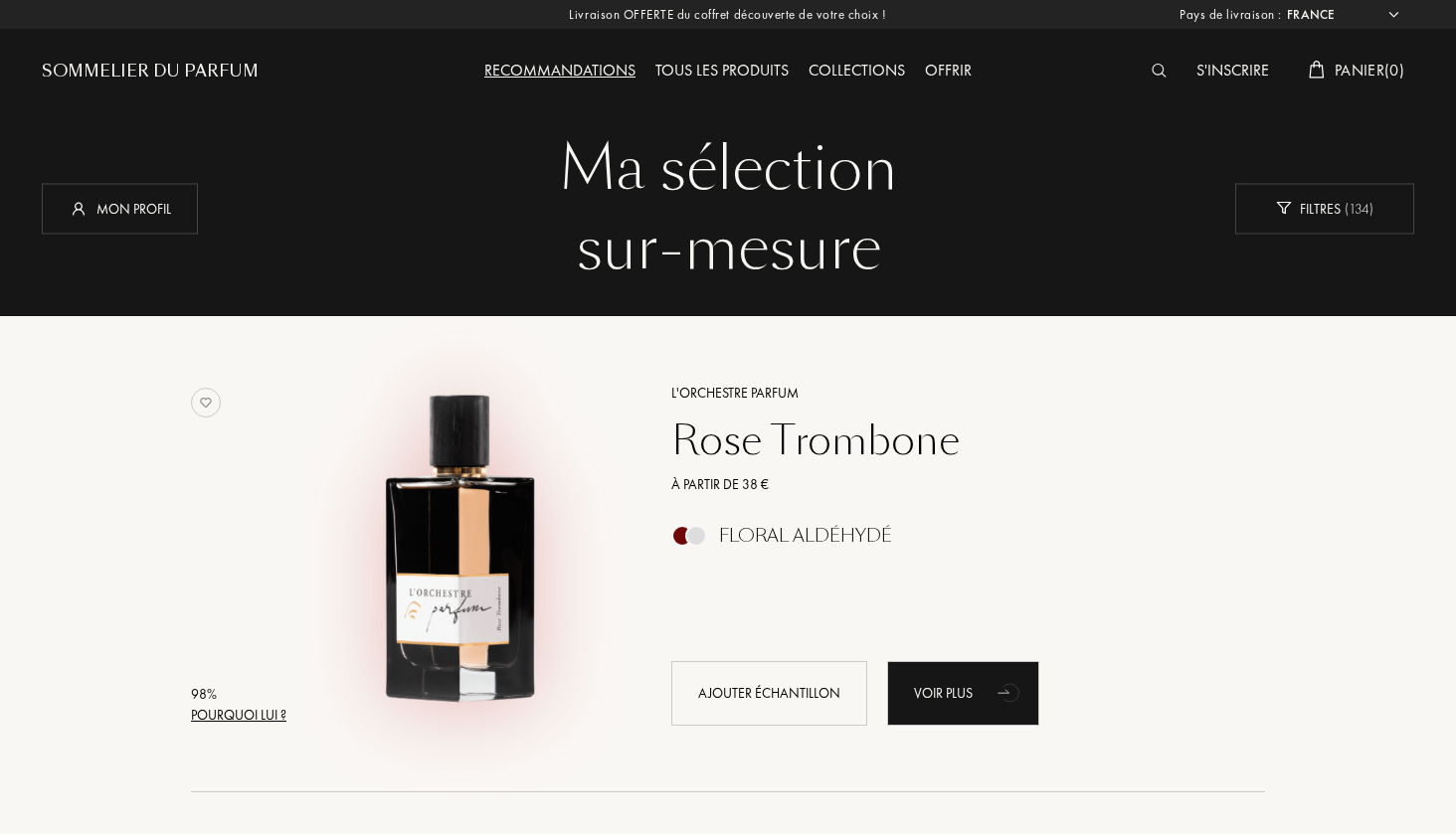 scroll, scrollTop: 0, scrollLeft: 0, axis: both 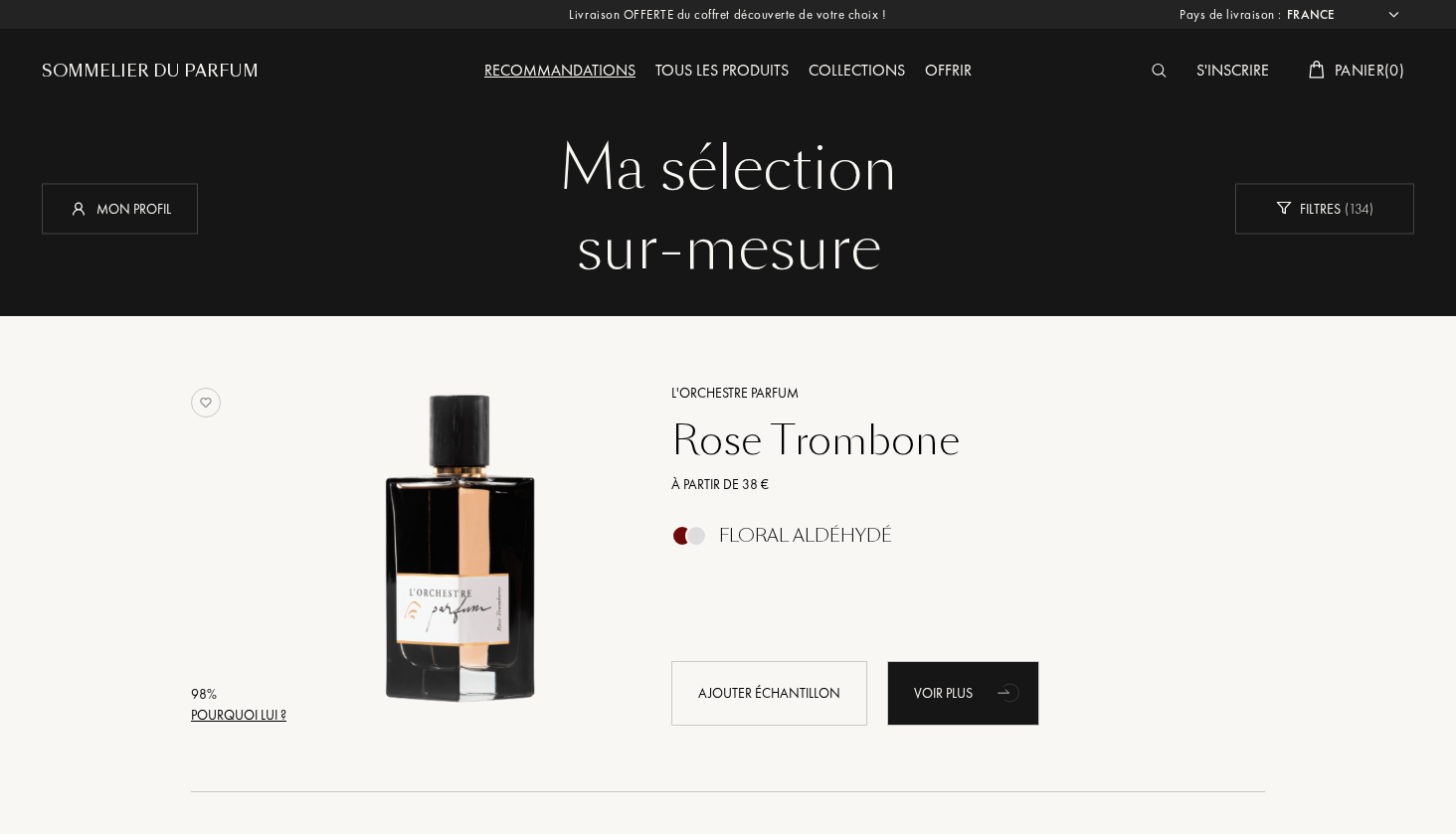 click on "Tous les produits" at bounding box center [722, 72] 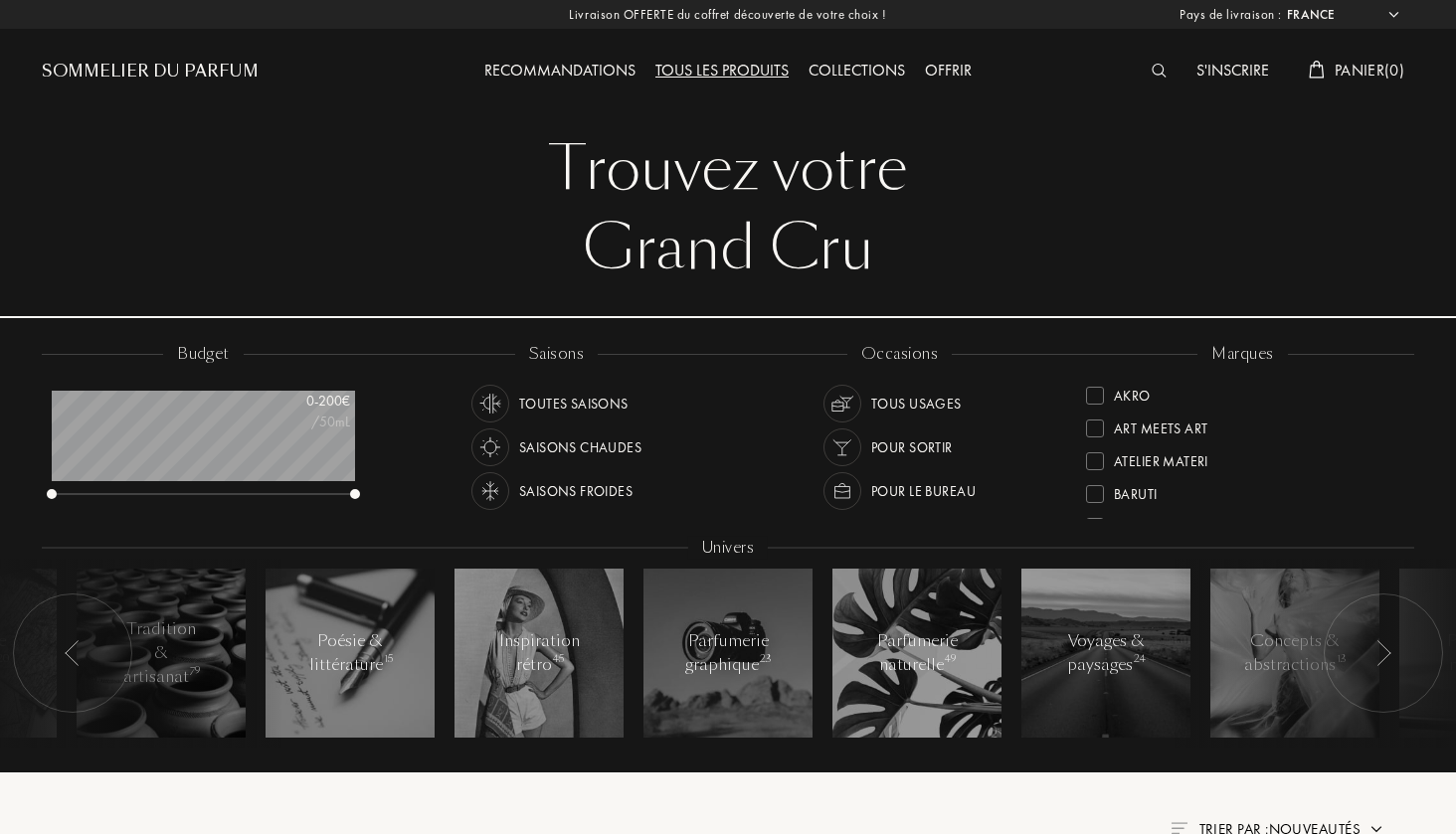 select on "FR" 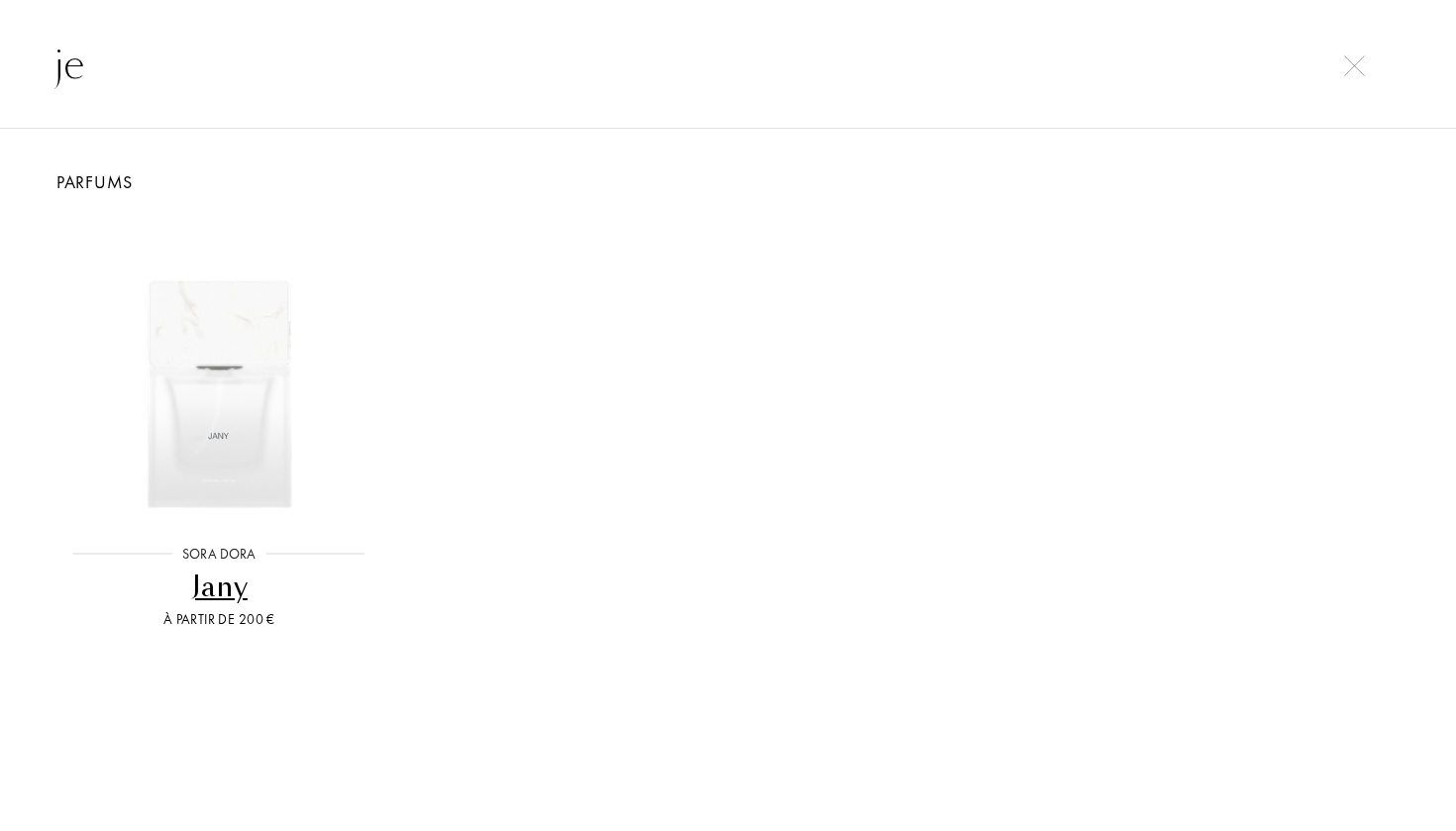 type on "j" 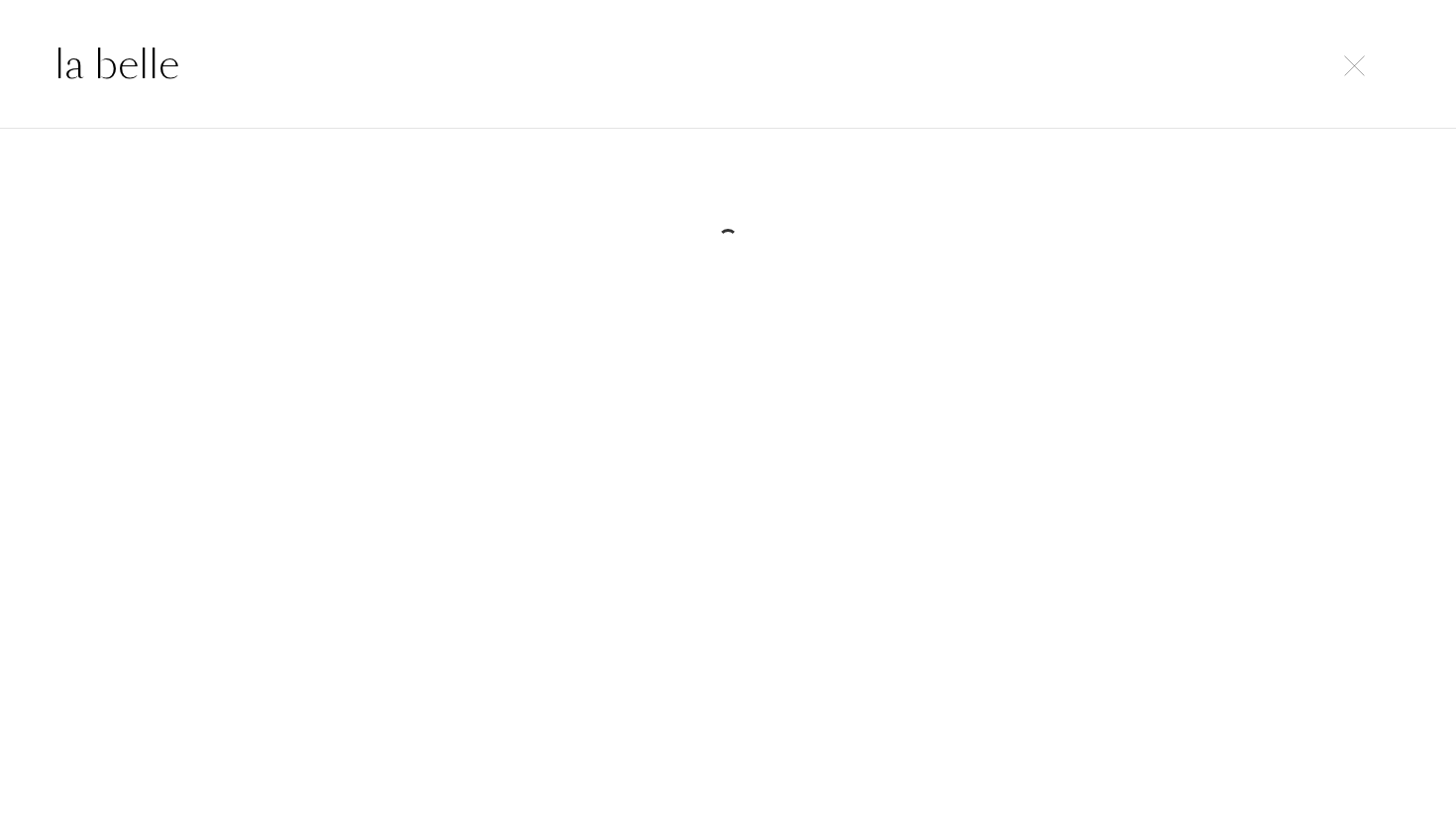 type on "la belle" 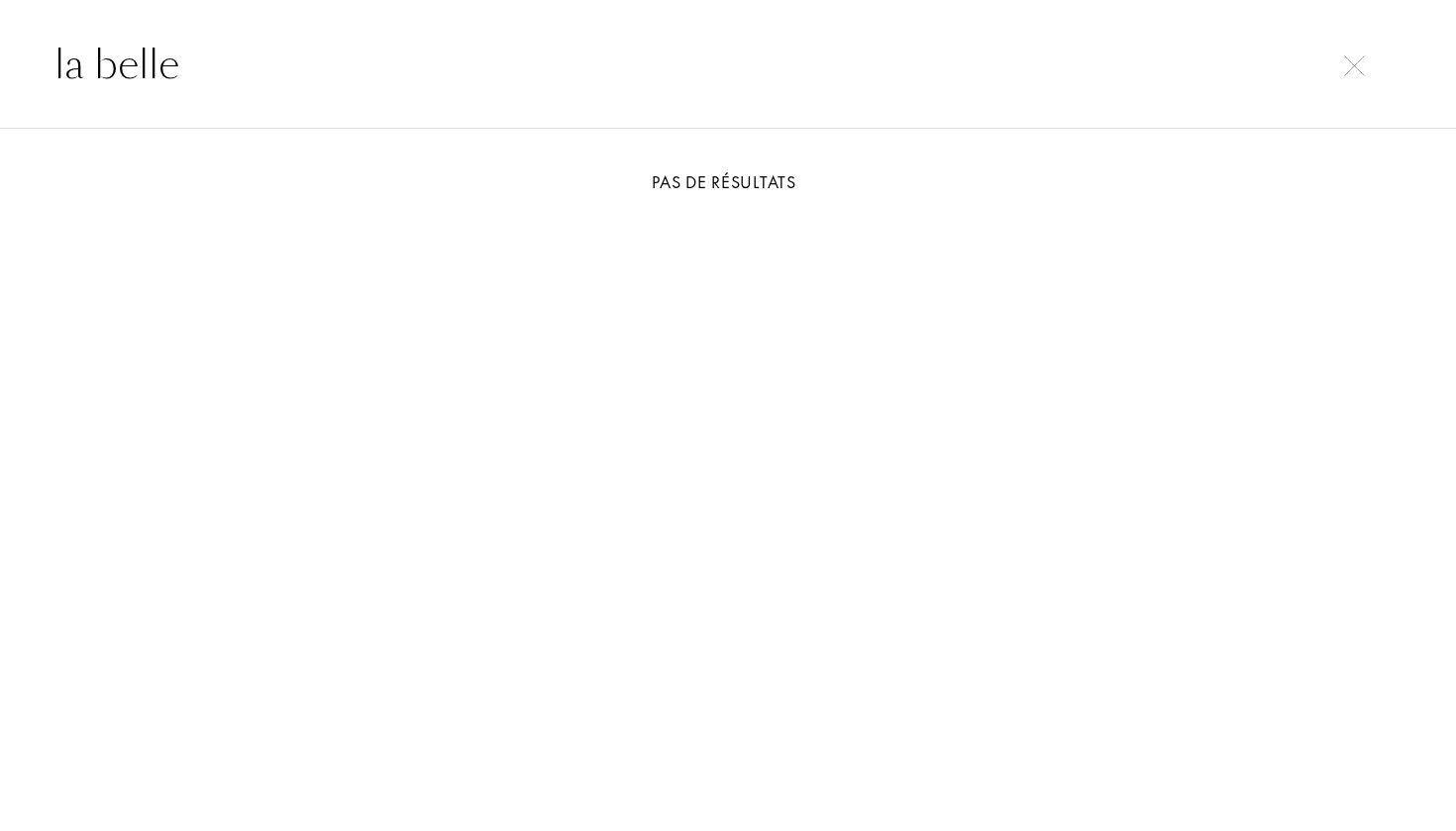 click at bounding box center [1354, 65] 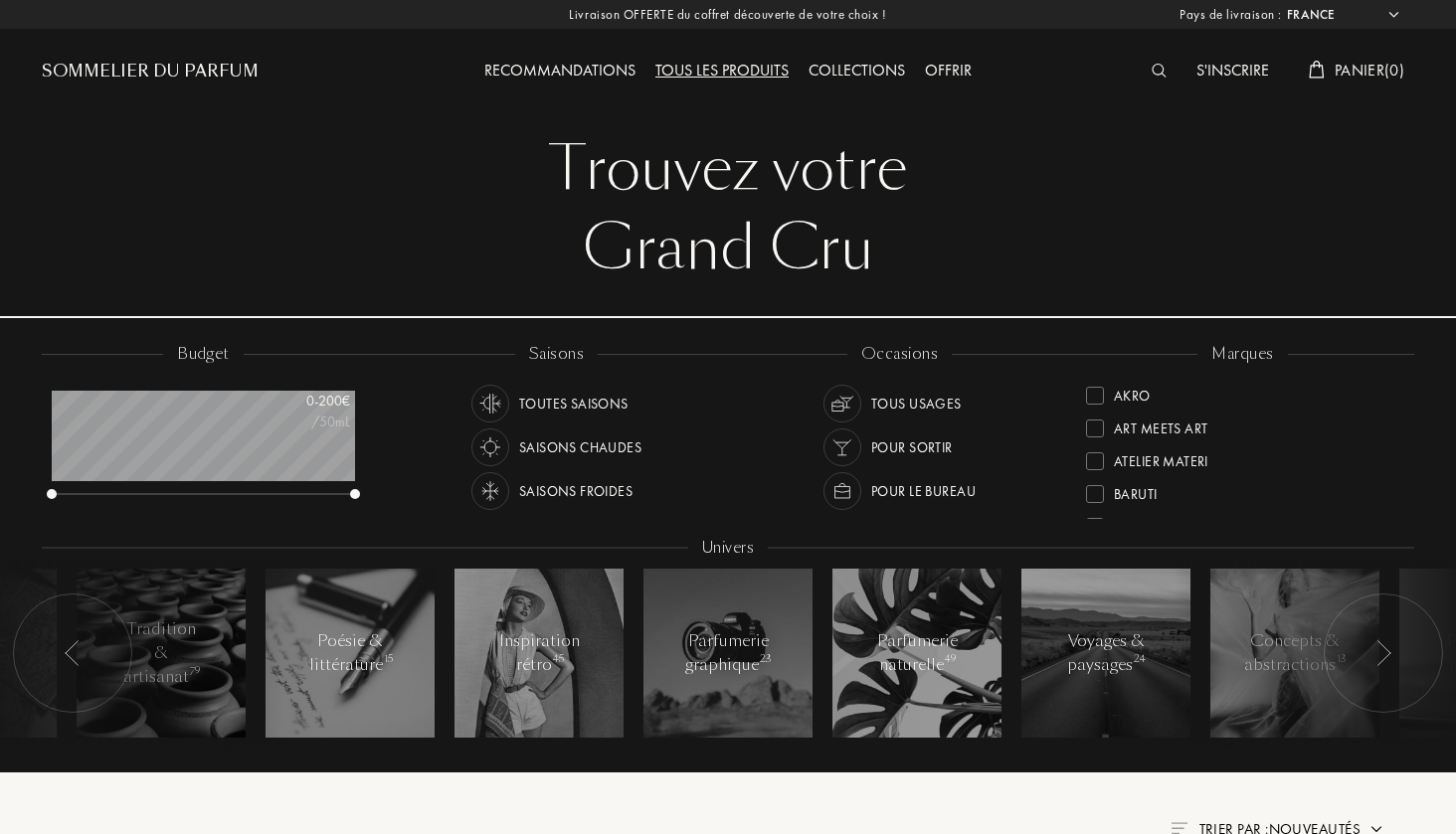 click on "Toutes saisons" at bounding box center [574, 404] 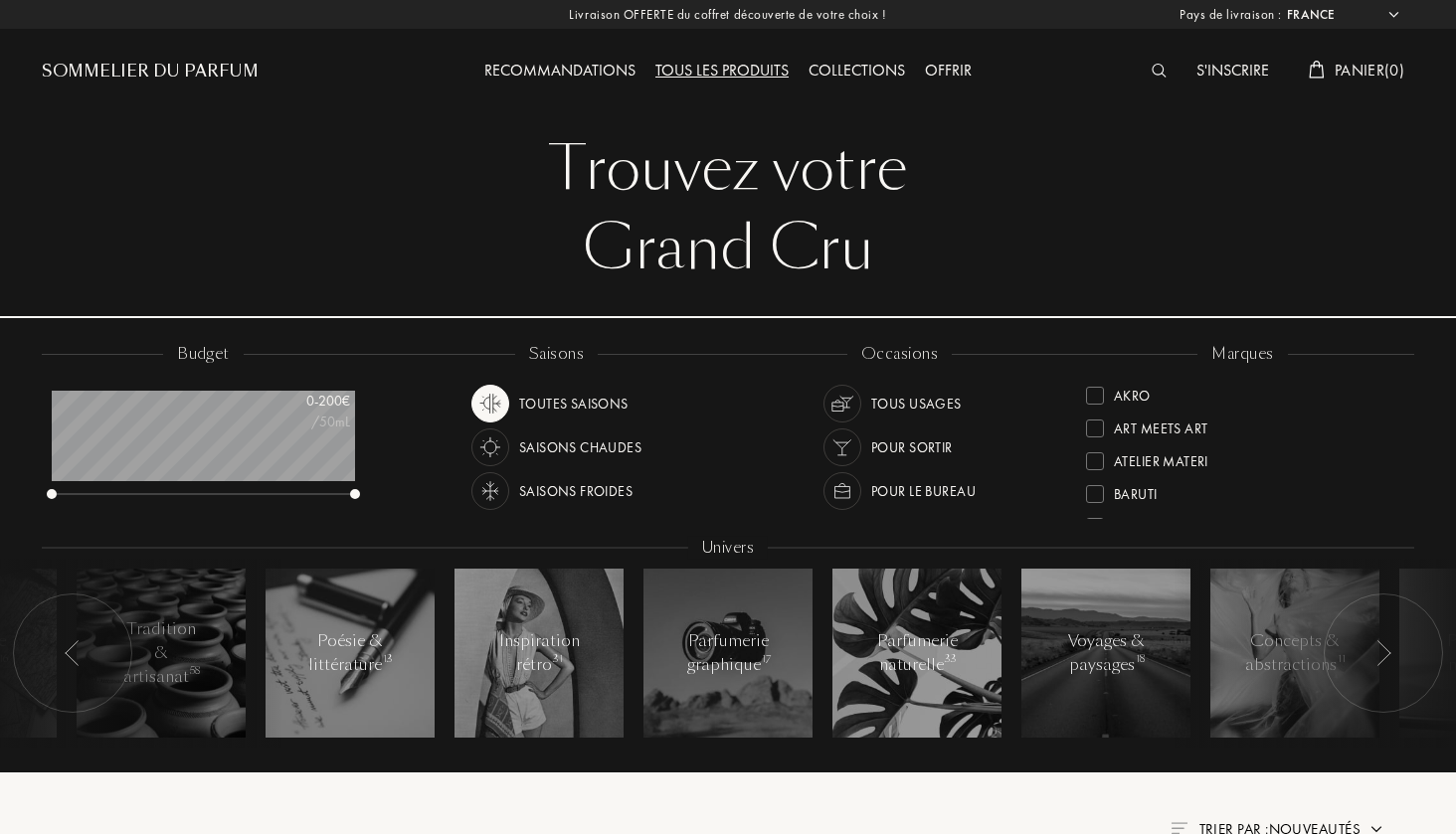 click at bounding box center (1383, 653) 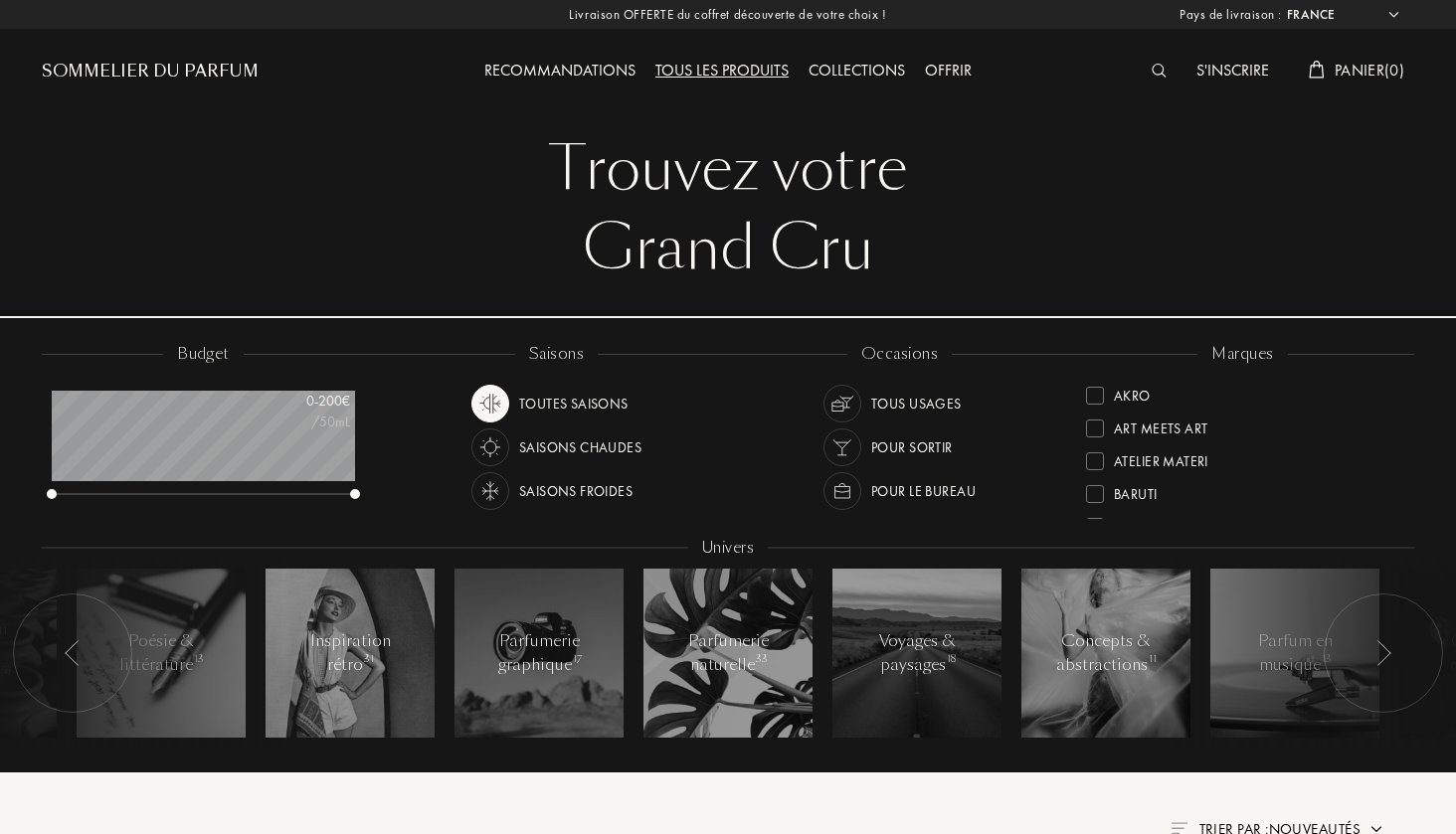 click on "Sommelier du Parfum" at bounding box center (150, 72) 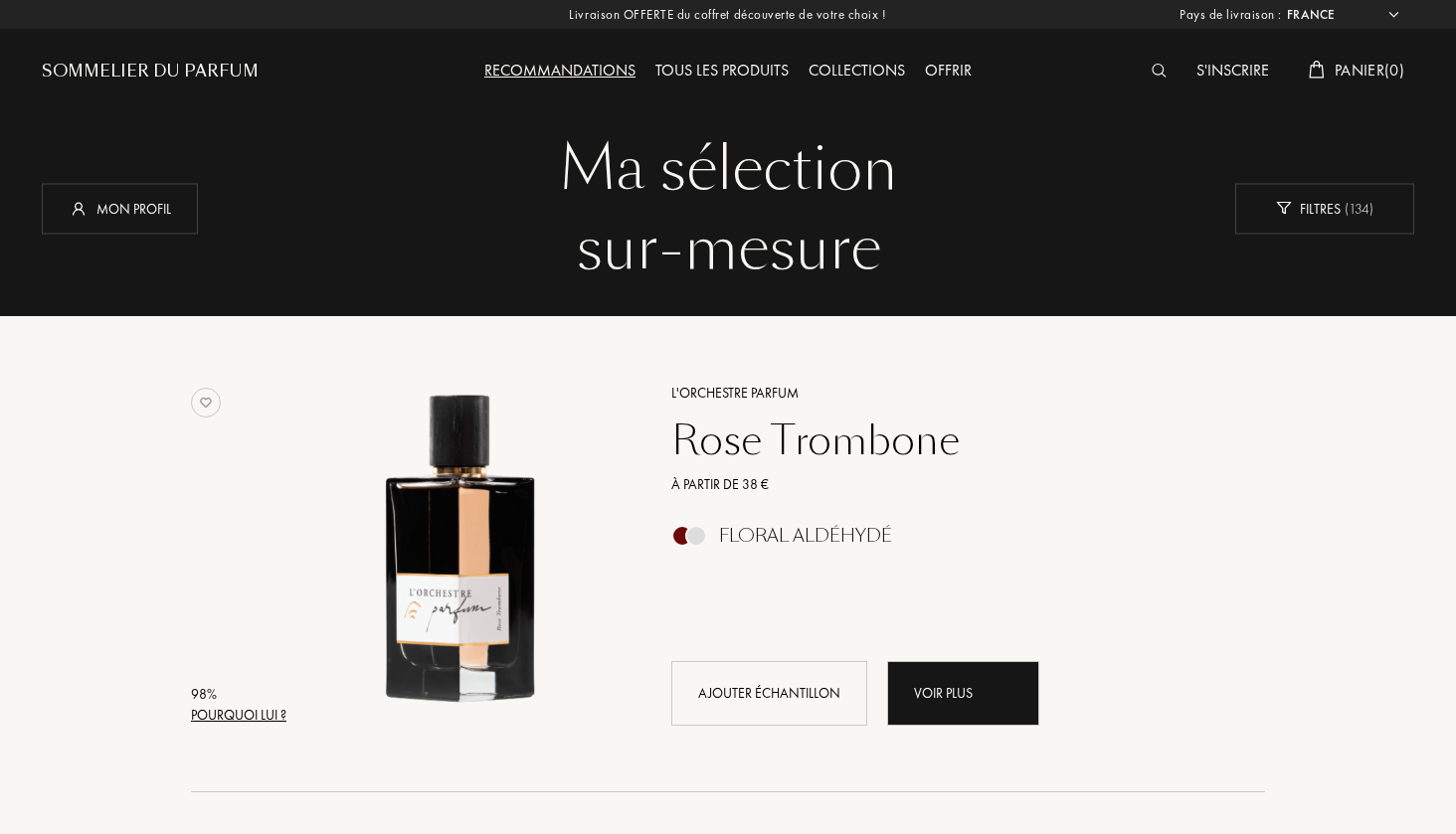 select on "FR" 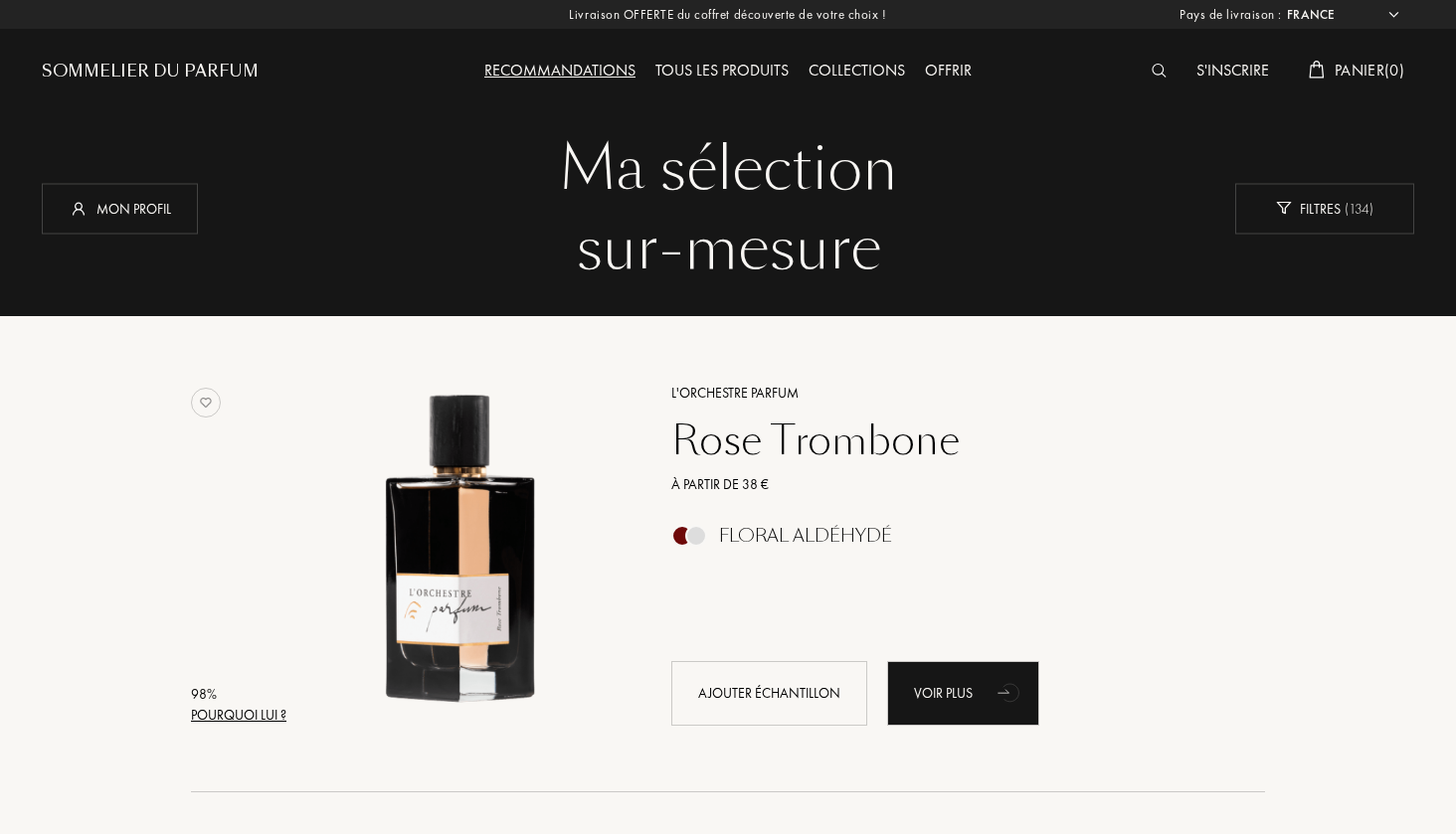 click on "Collections" at bounding box center [856, 72] 